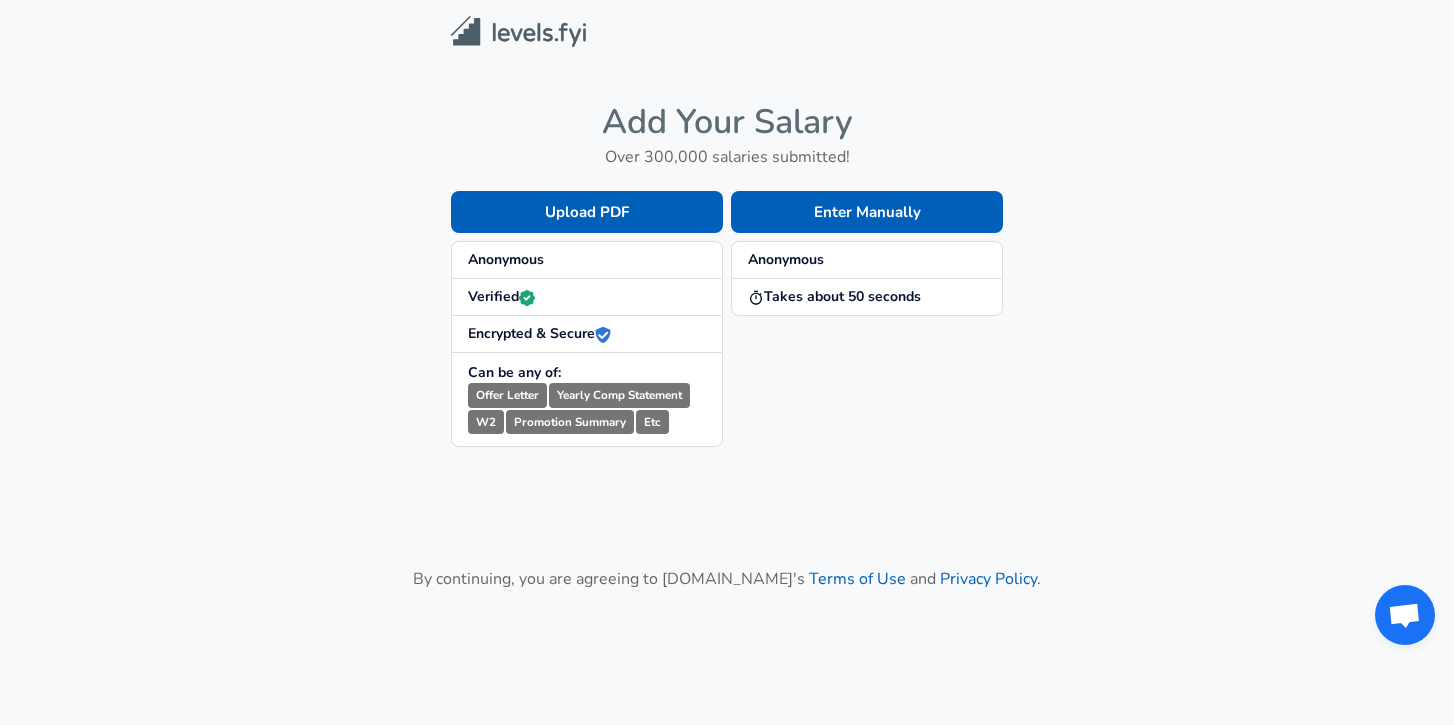 scroll, scrollTop: 0, scrollLeft: 0, axis: both 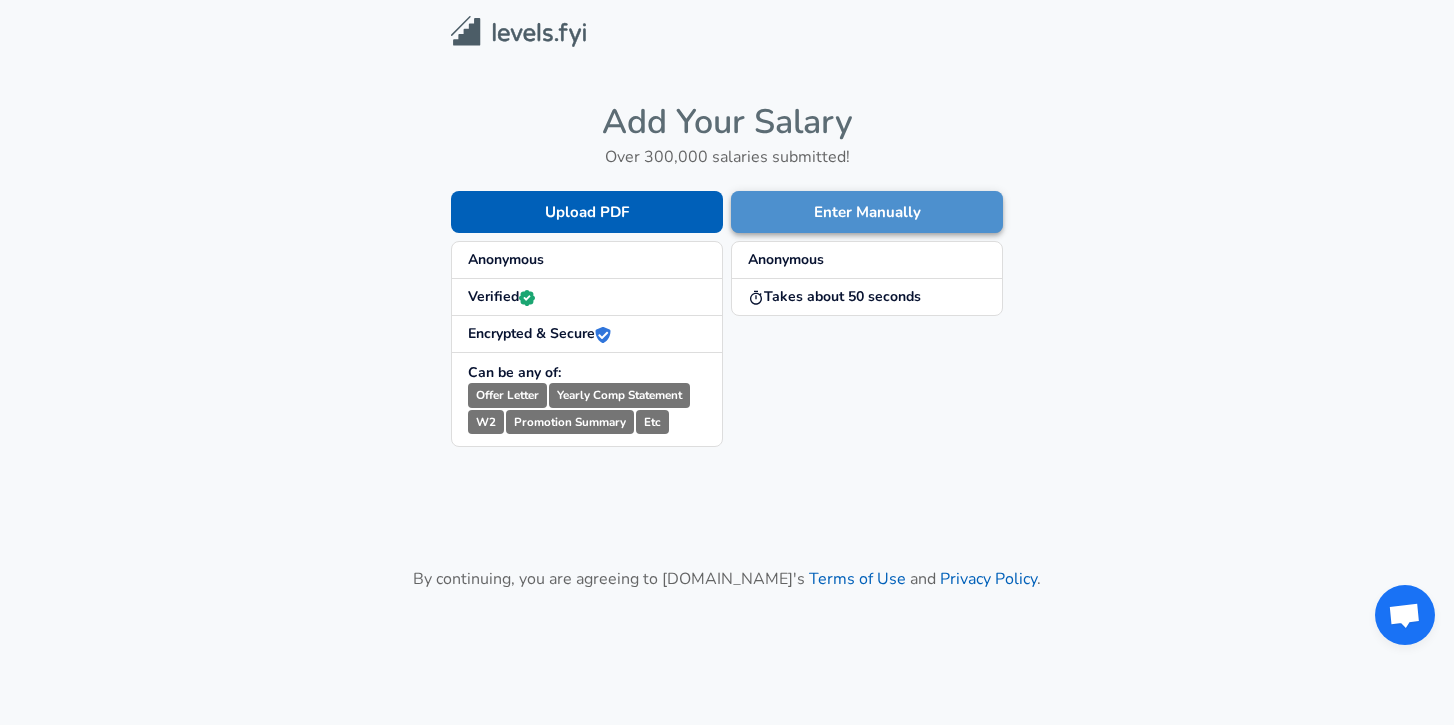 click on "Enter Manually" at bounding box center (867, 212) 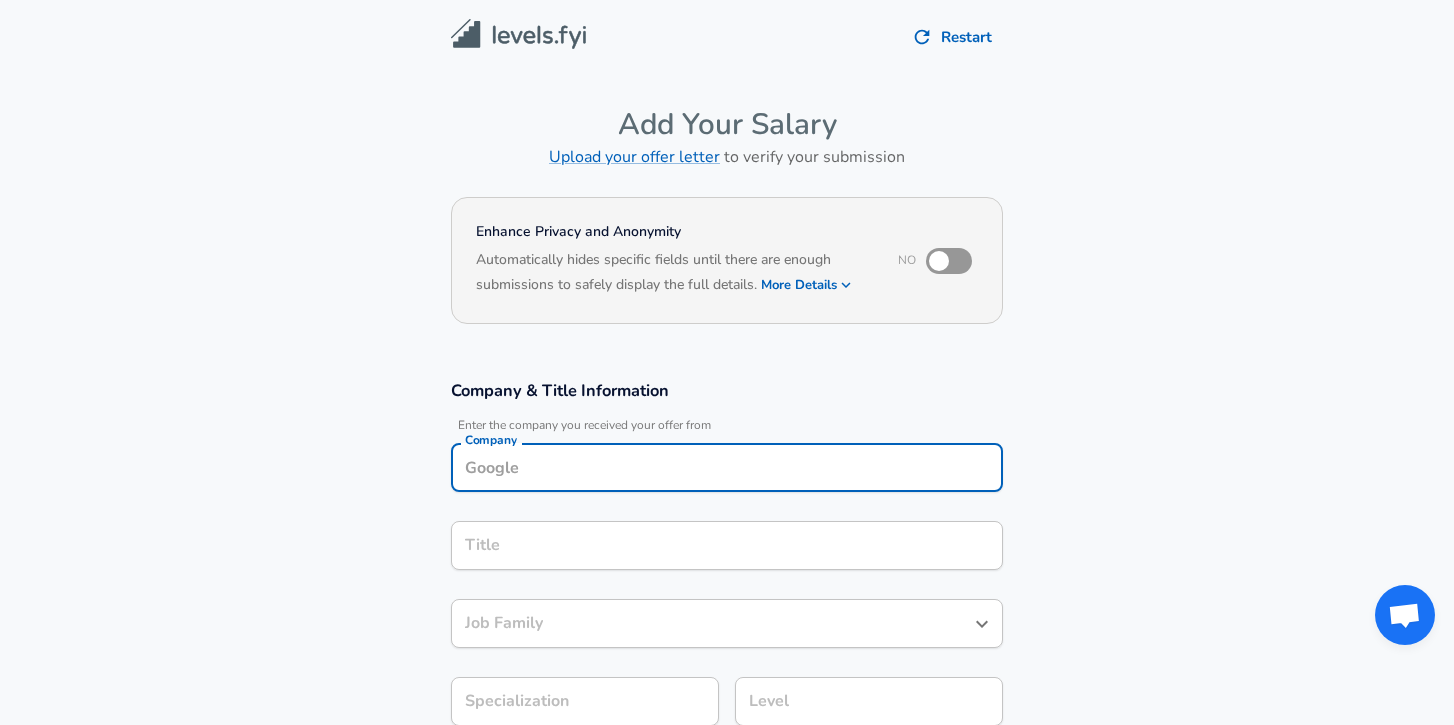click on "Company Company" at bounding box center (727, 470) 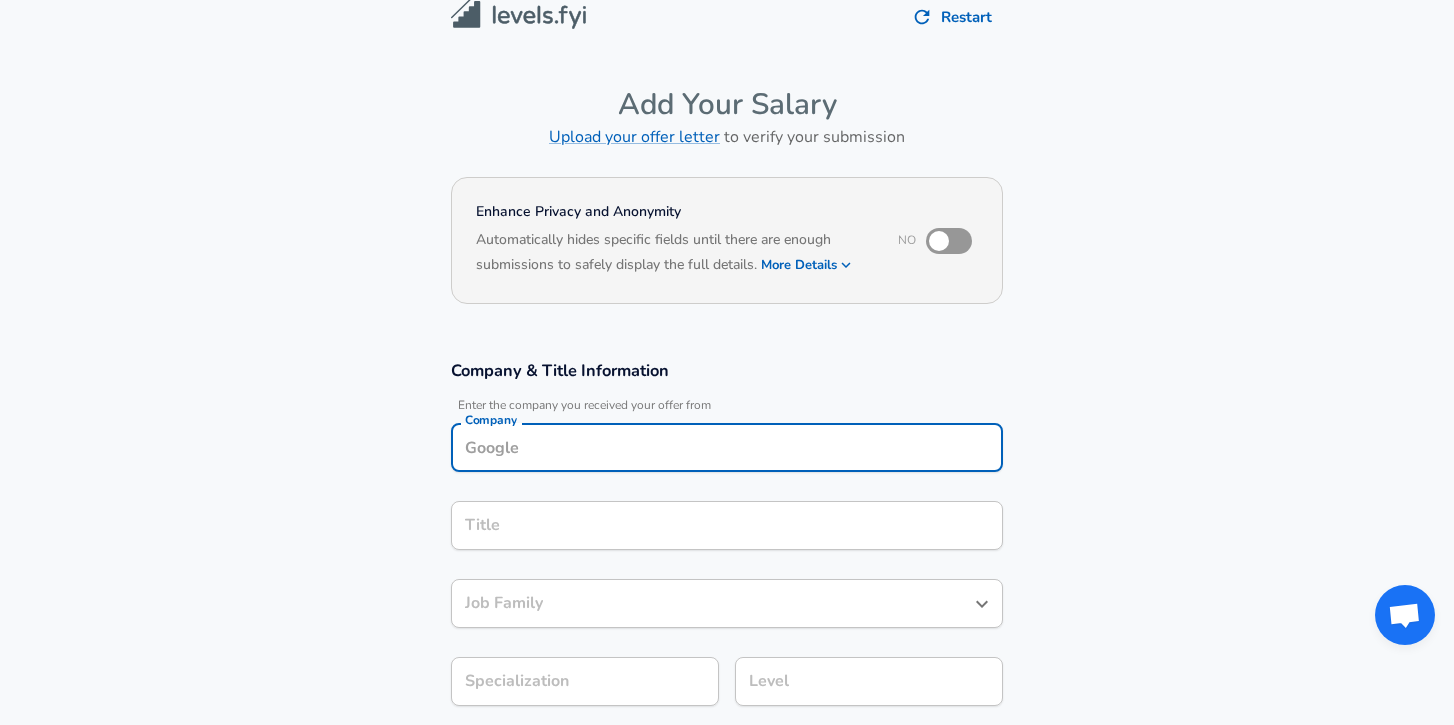 click on "Company" at bounding box center [727, 447] 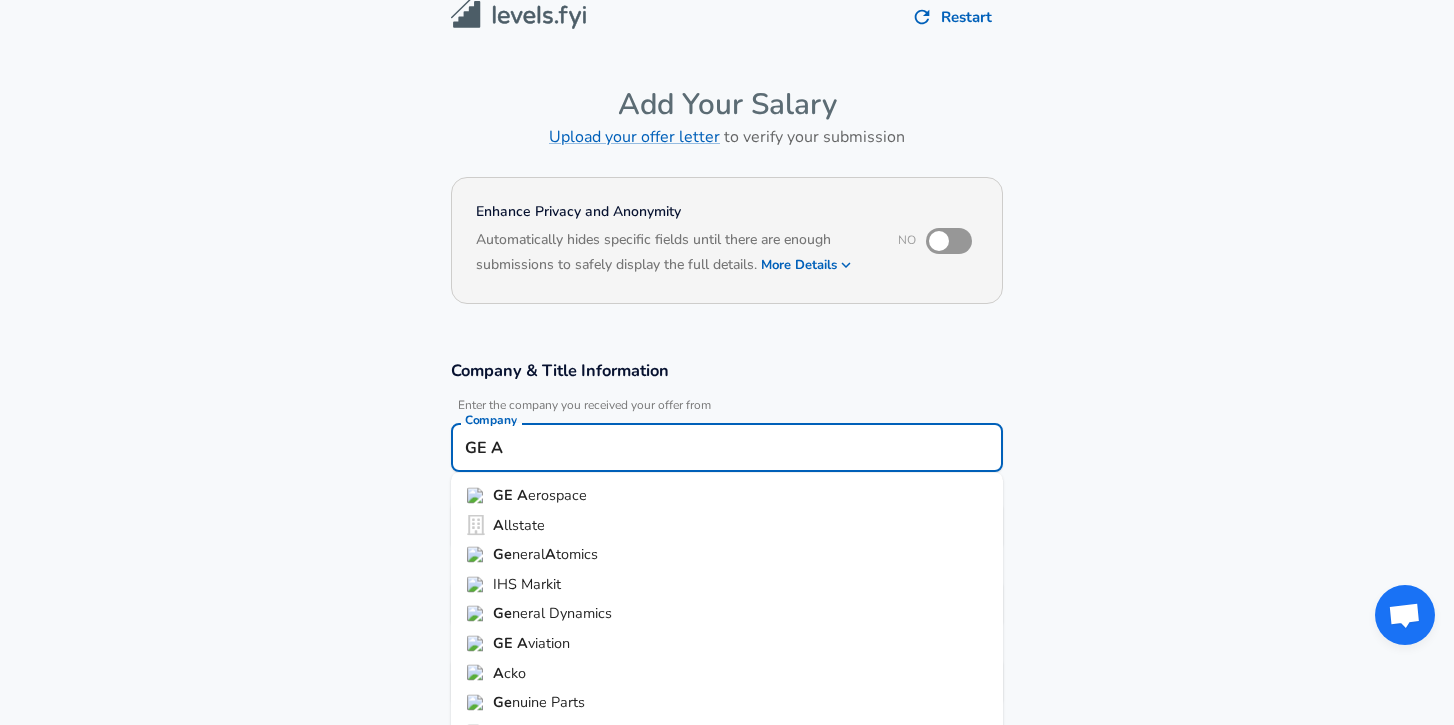 click on "erospace" at bounding box center (557, 495) 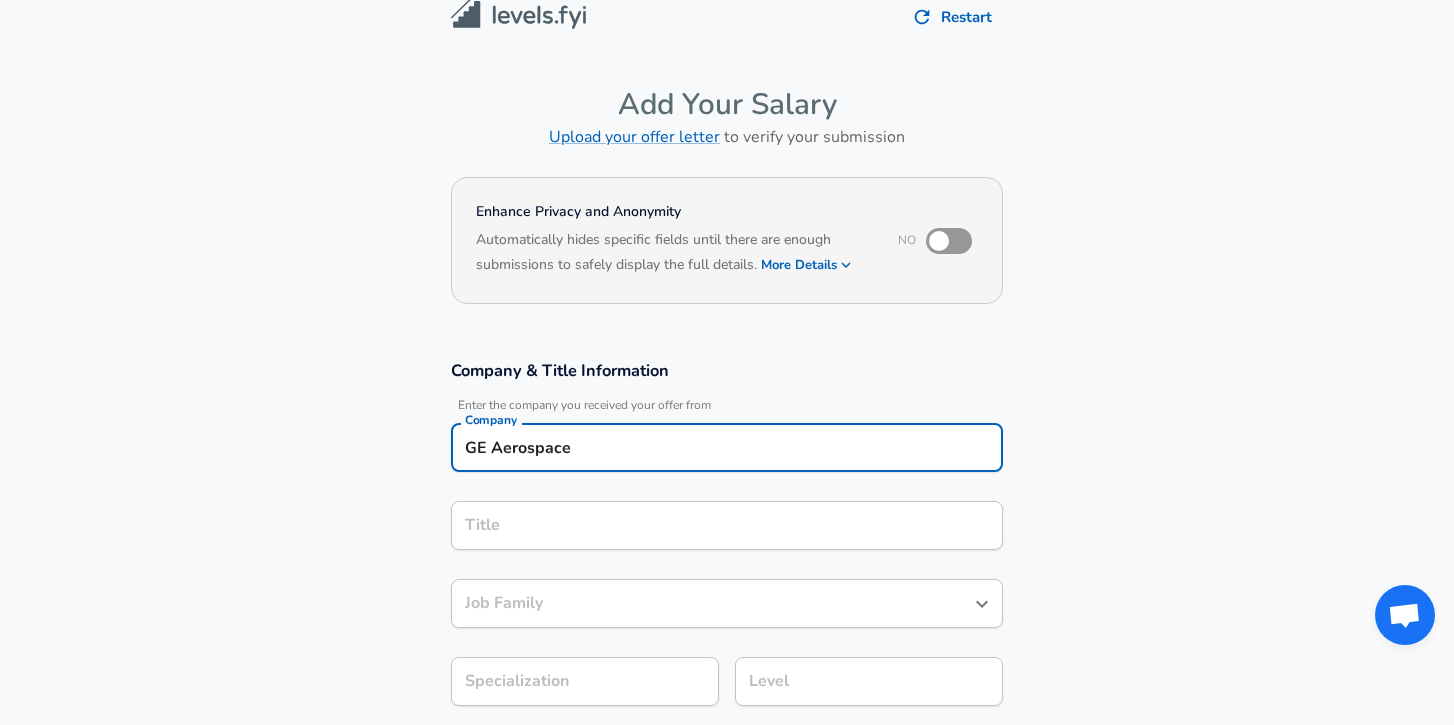 type on "GE Aerospace" 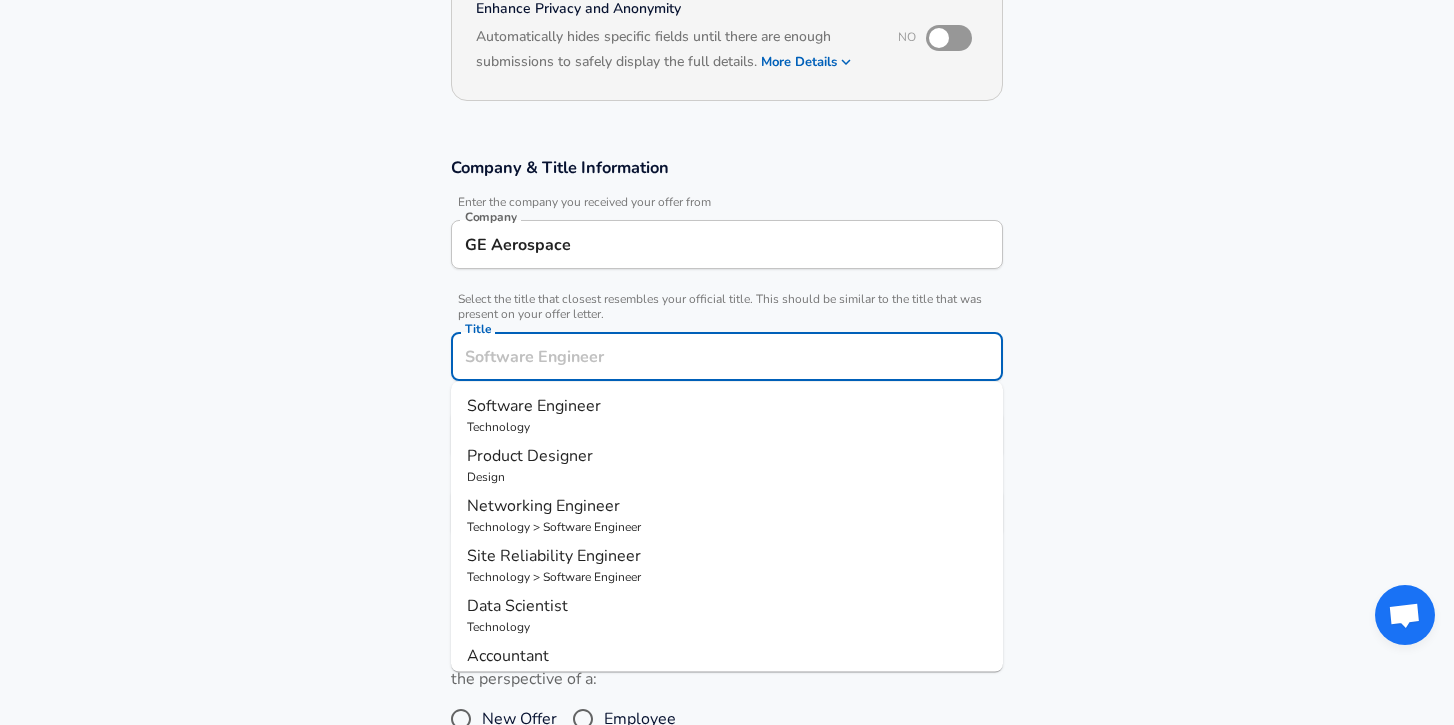 scroll, scrollTop: 226, scrollLeft: 0, axis: vertical 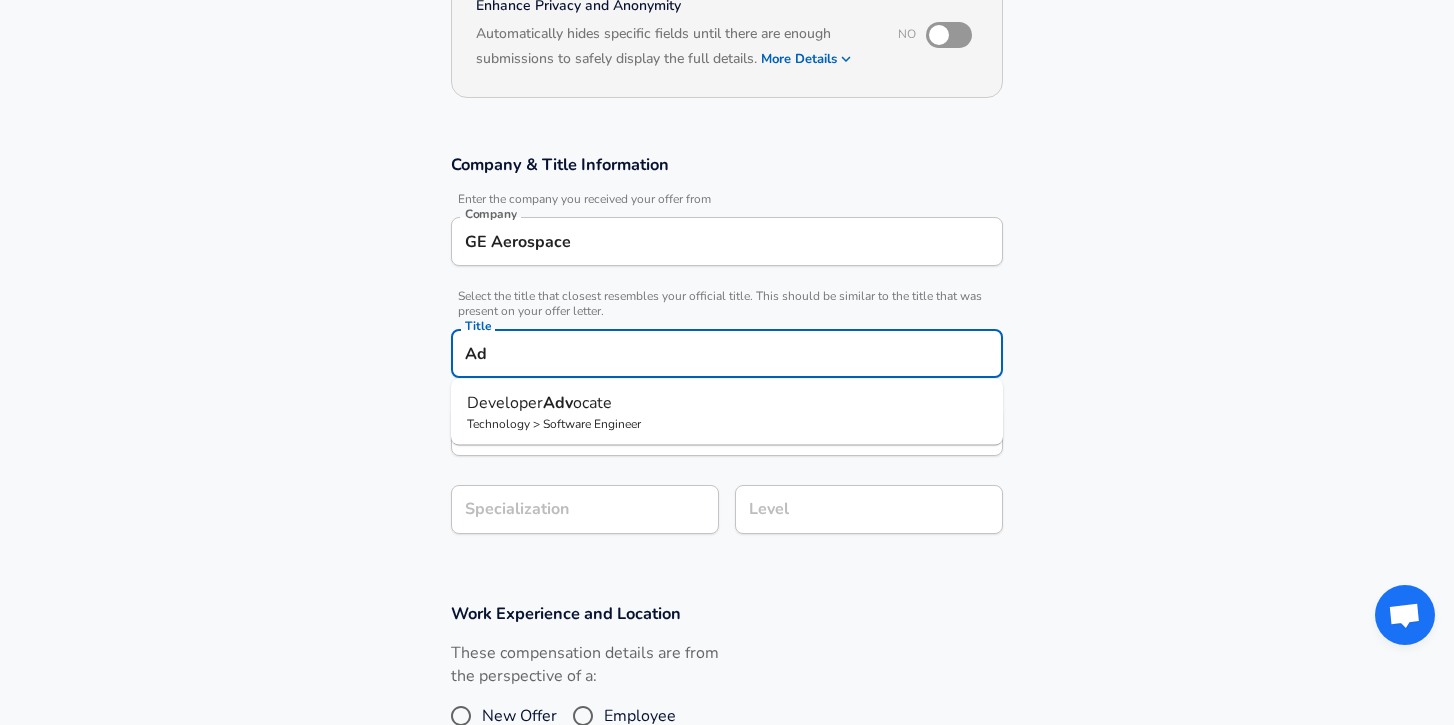 type on "A" 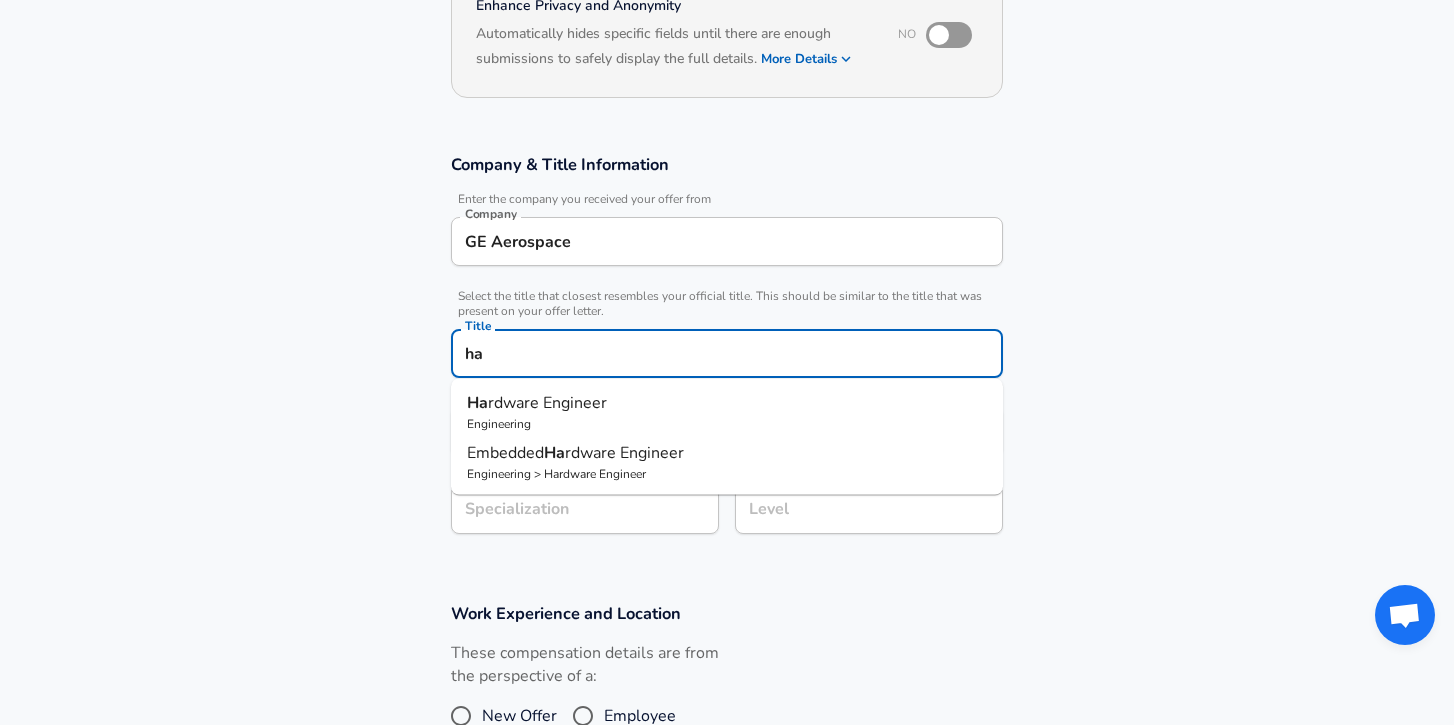 click on "rdware Engineer" at bounding box center (624, 453) 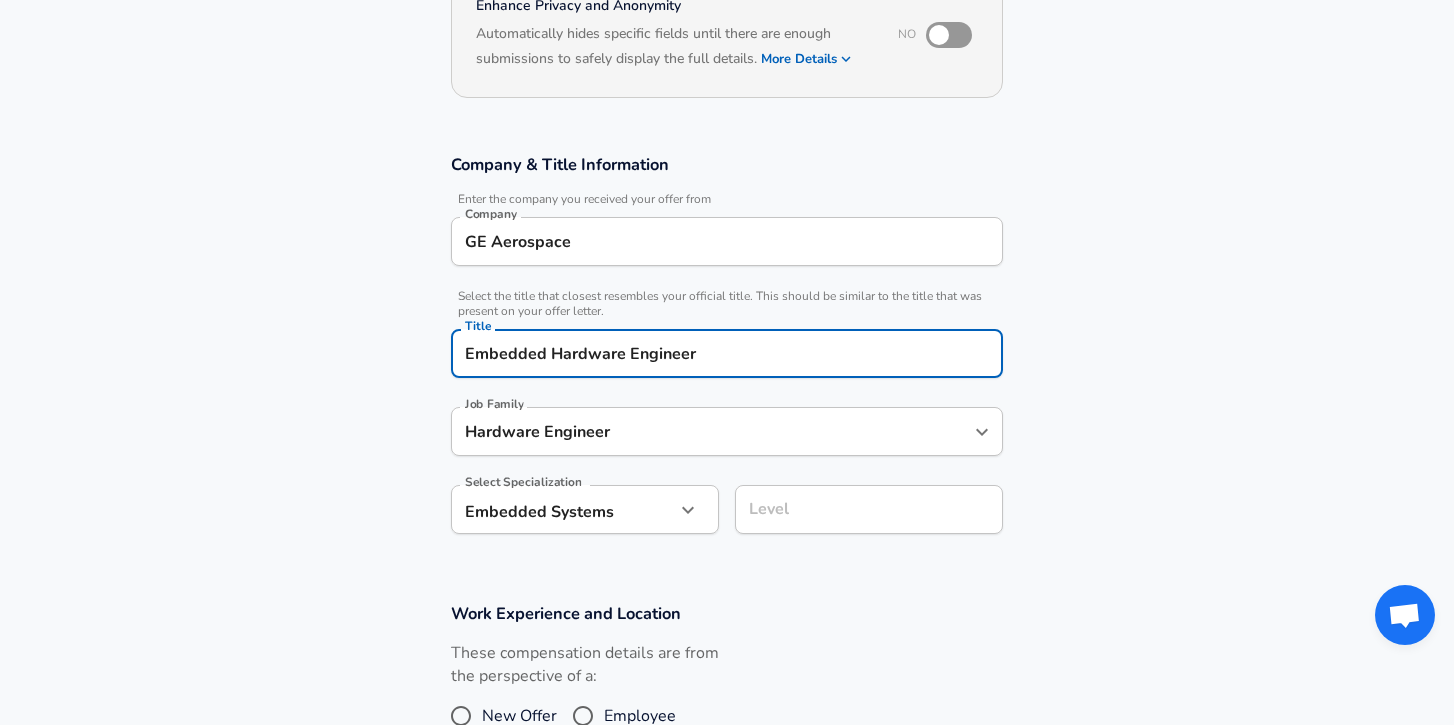 type on "Embedded Hardware Engineer" 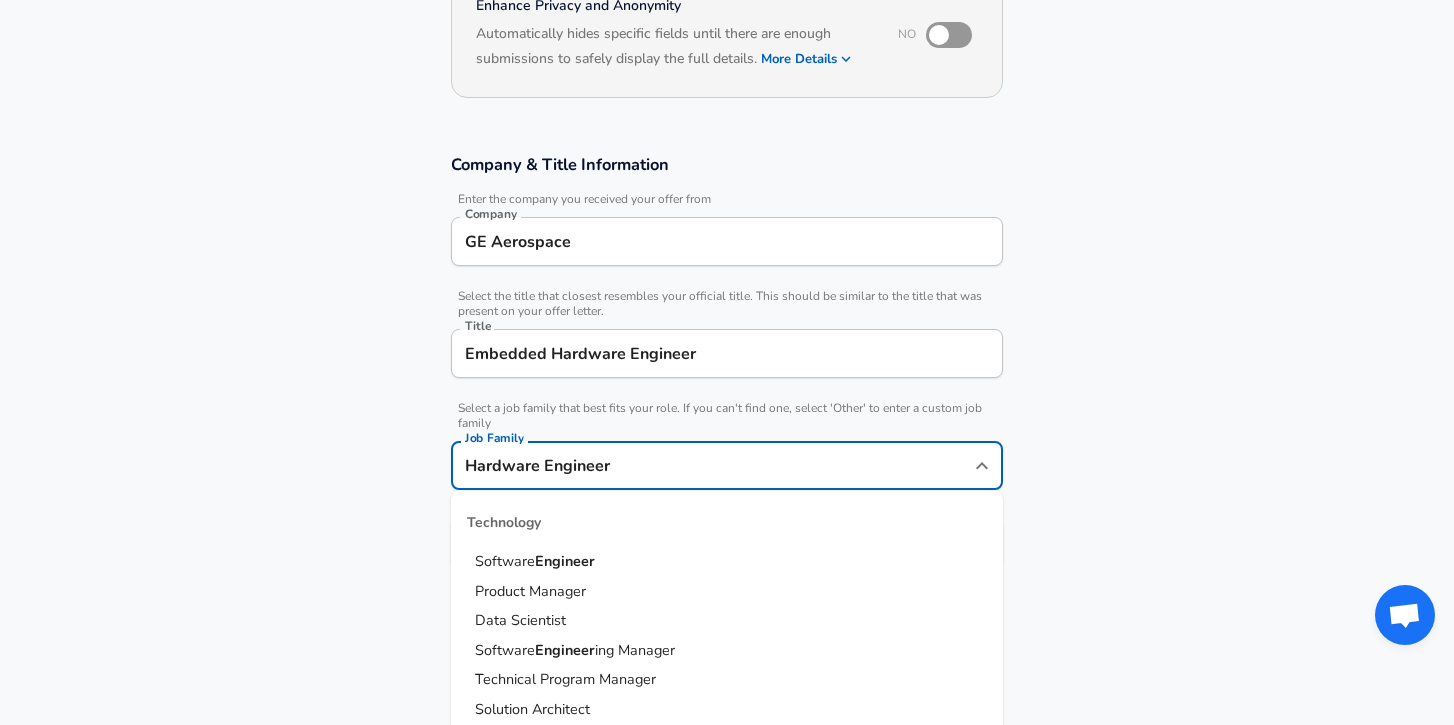 scroll, scrollTop: 266, scrollLeft: 0, axis: vertical 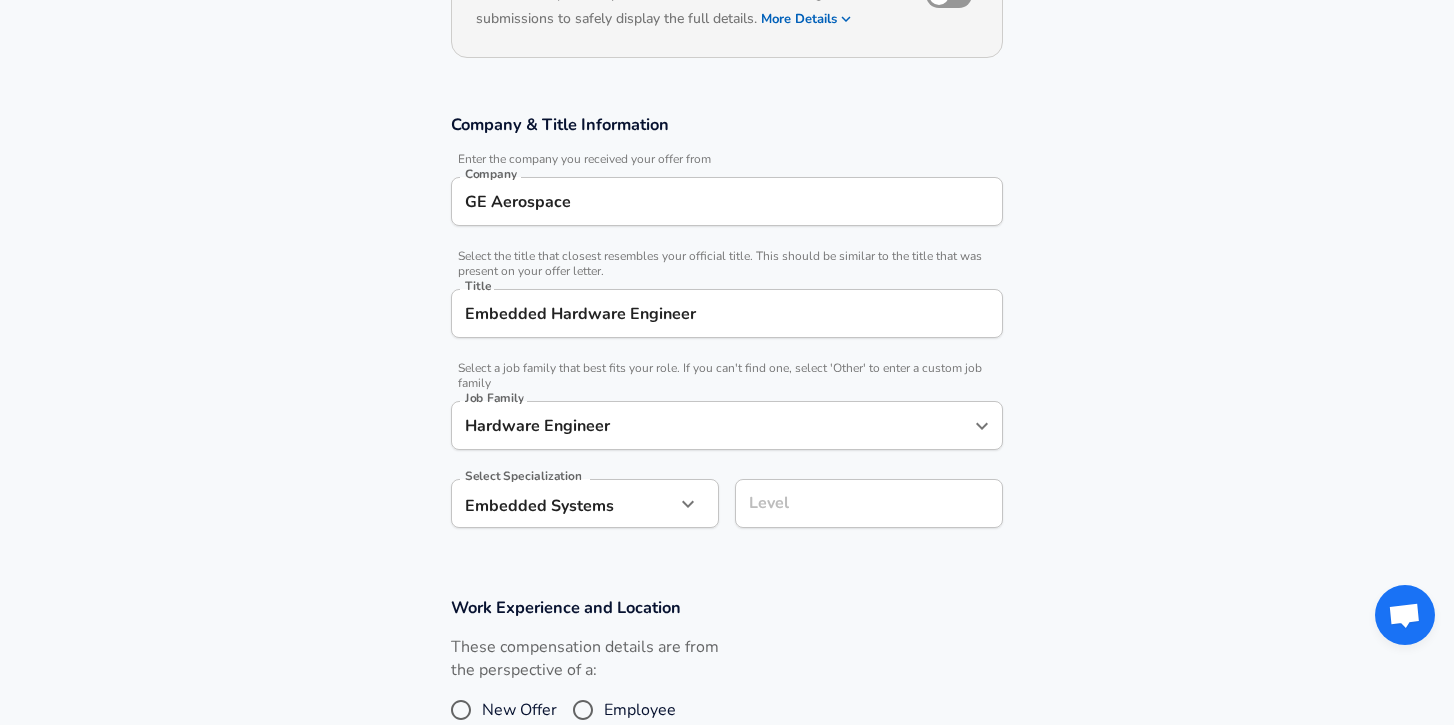 click on "Company & Title Information   Enter the company you received your offer from Company GE Aerospace Company   Select the title that closest resembles your official title. This should be similar to the title that was present on your offer letter. Title Embedded Hardware Engineer Title   Select a job family that best fits your role. If you can't find one, select 'Other' to enter a custom job family Job Family Hardware Engineer Job Family Select Specialization Embedded Systems Embedded Systems Select Specialization Level Level" at bounding box center (727, 331) 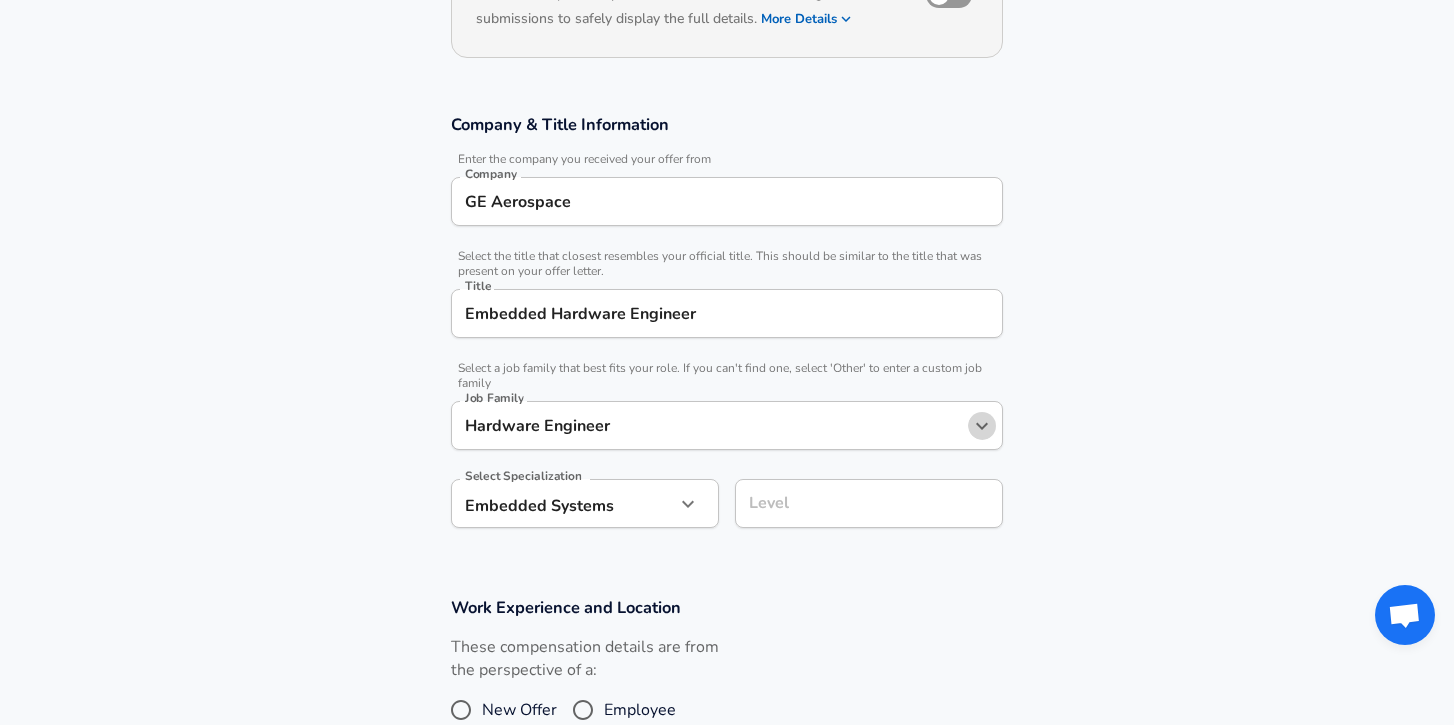 click 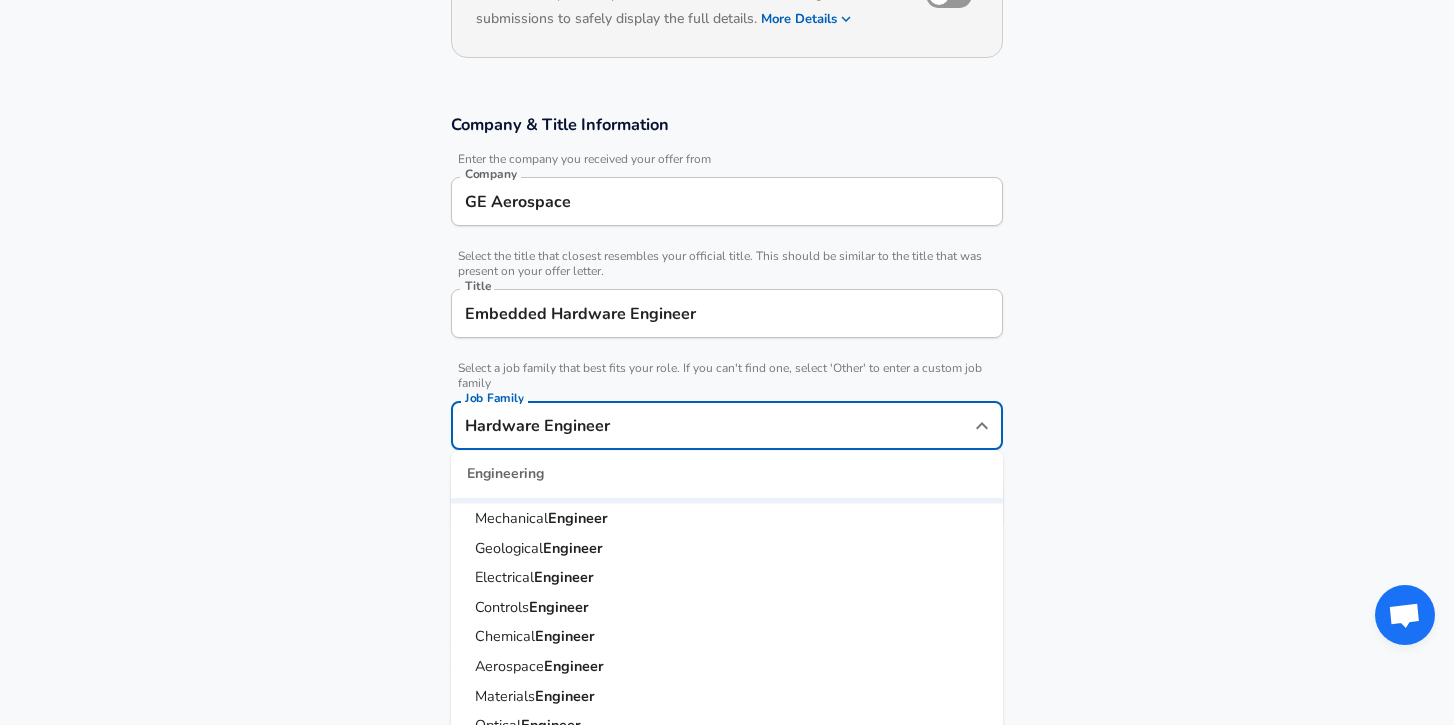 scroll, scrollTop: 426, scrollLeft: 0, axis: vertical 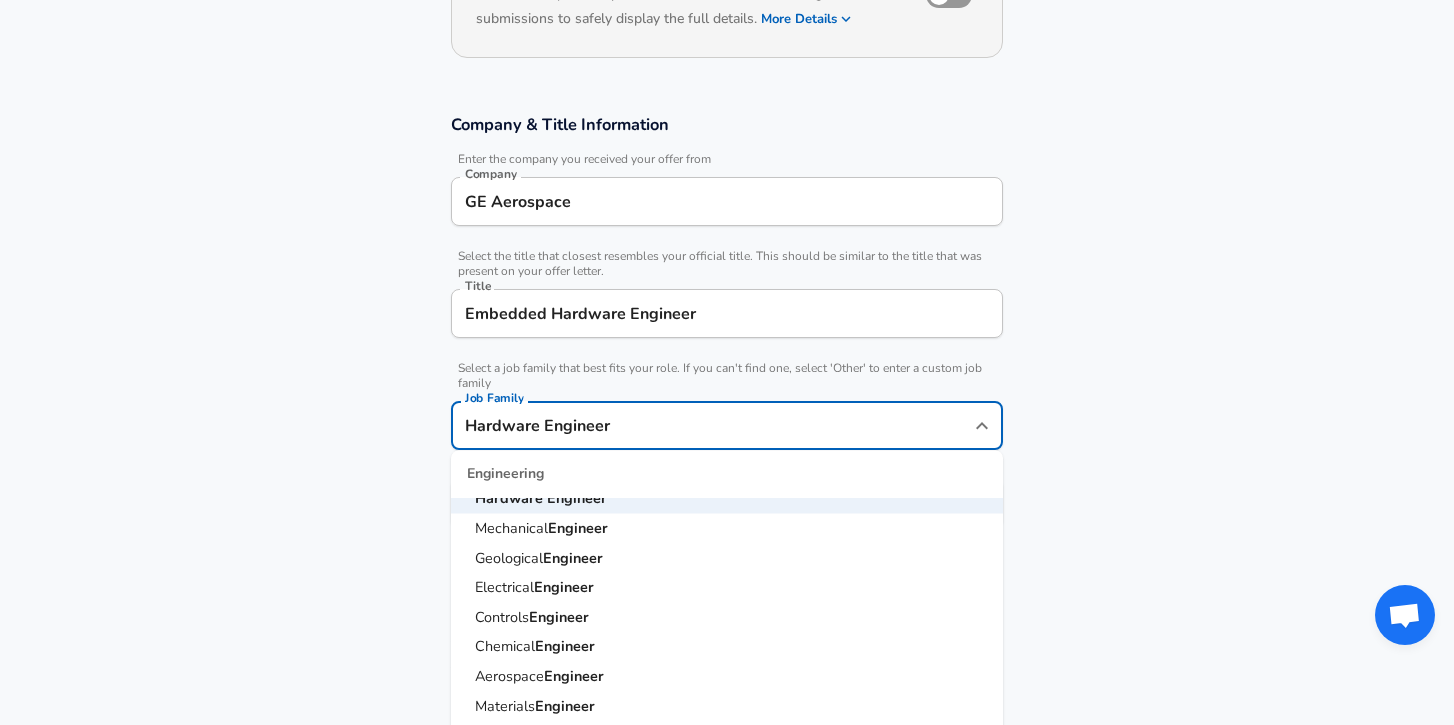 click on "Company & Title Information   Enter the company you received your offer from Company GE Aerospace Company   Select the title that closest resembles your official title. This should be similar to the title that was present on your offer letter. Title Embedded Hardware Engineer Title   Select a job family that best fits your role. If you can't find one, select 'Other' to enter a custom job family Job Family Hardware Engineer Job Family Technology Software  Engineer Product Manager Data Scientist Software  Engineer ing Manager Technical Program Manager Solution Architect Program Manager Project Manager Data Science Manager Technical Writer Engineering Biomedical  Engineer Civil  Engineer Hardware     Engineer Mechanical  Engineer Geological  Engineer Electrical  Engineer Controls  Engineer Chemical  Engineer Aerospace  Engineer Materials  Engineer Optical  Engineer MEP  Engineer Prompt  Engineer Business Management Consultant Business Development Sales Sales Legal Legal Sales Sales  Engineer Legal Sales Design" at bounding box center (727, 331) 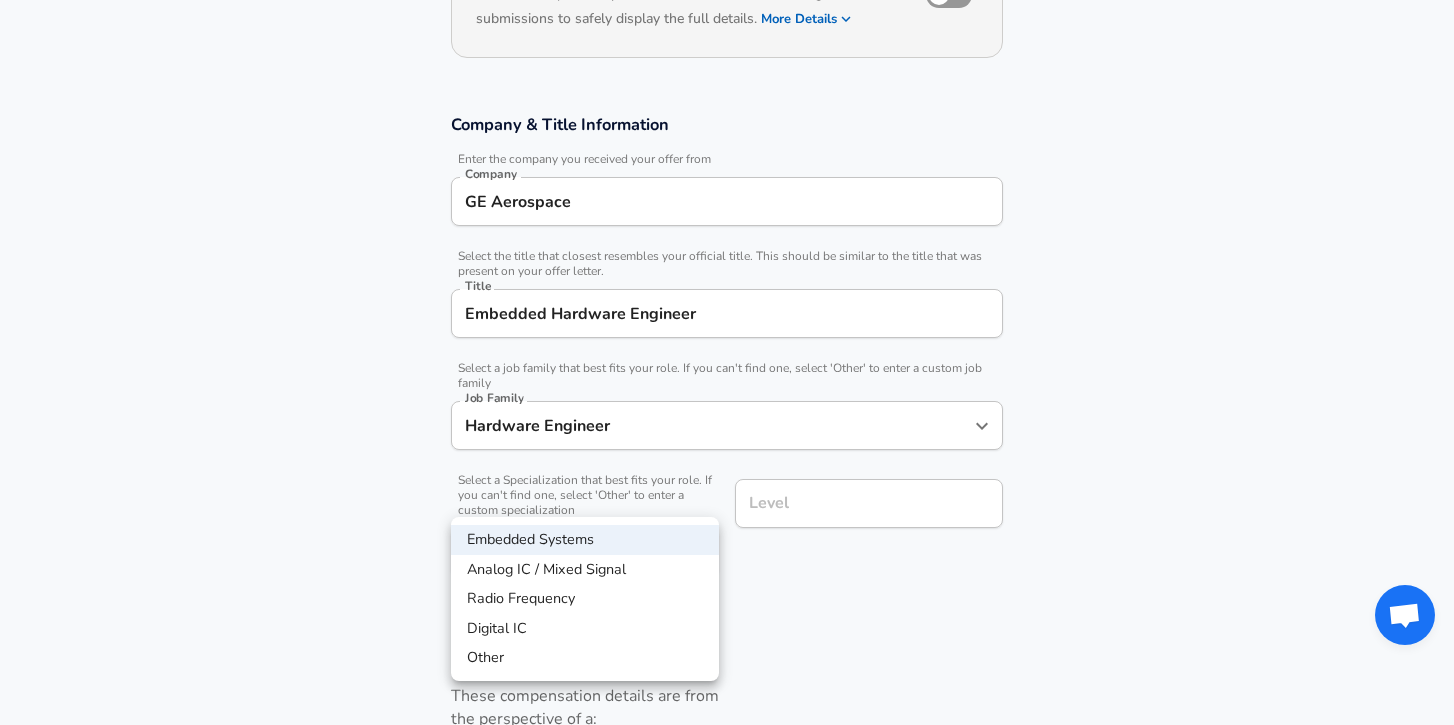 click on "Restart Add Your Salary Upload your offer letter   to verify your submission Enhance Privacy and Anonymity No Automatically hides specific fields until there are enough submissions to safely display the full details.   More Details Based on your submission and the data points that we have already collected, we will automatically hide and anonymize specific fields if there aren't enough data points to remain sufficiently anonymous. Company & Title Information   Enter the company you received your offer from Company GE Aerospace Company   Select the title that closest resembles your official title. This should be similar to the title that was present on your offer letter. Title Embedded Hardware Engineer Title   Select a job family that best fits your role. If you can't find one, select 'Other' to enter a custom job family Job Family Hardware Engineer Job Family   Select a Specialization that best fits your role. If you can't find one, select 'Other' to enter a custom specialization Select Specialization Level" at bounding box center [727, 96] 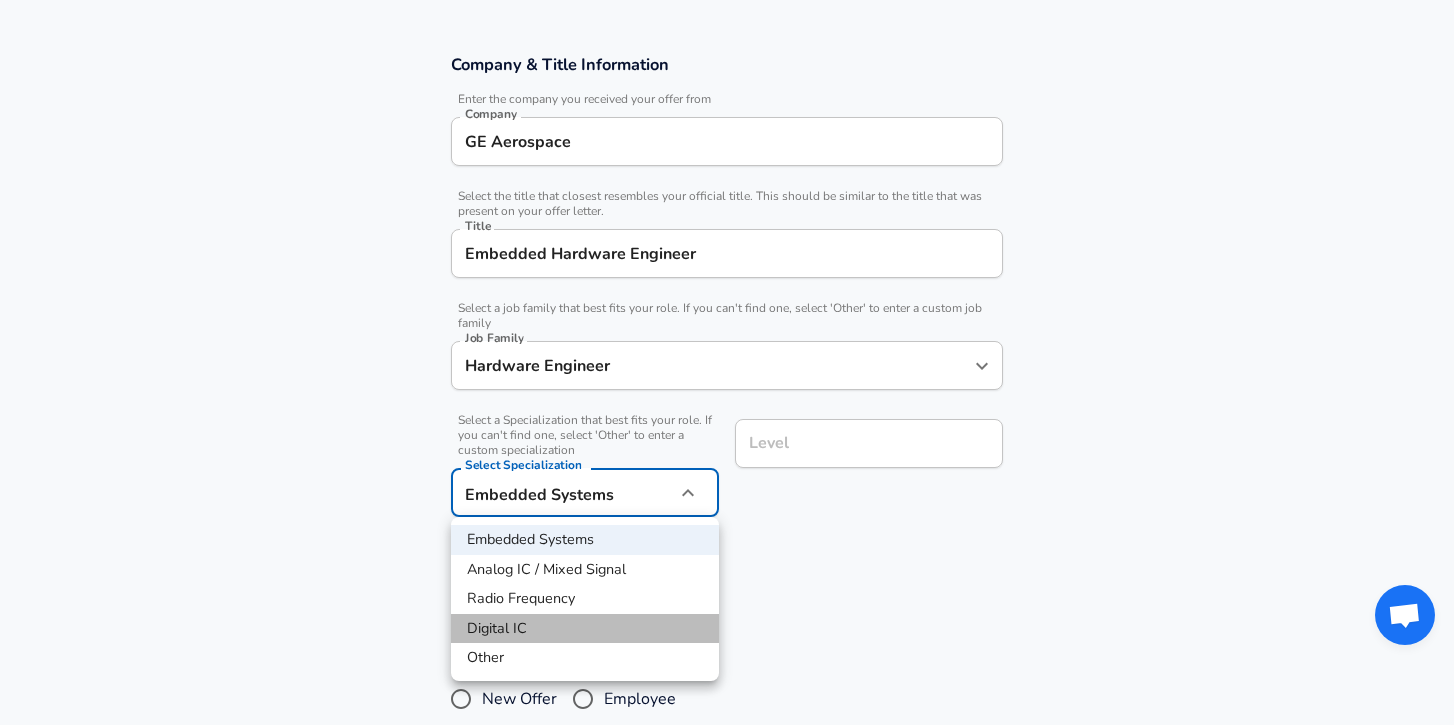 click on "Digital IC" at bounding box center [585, 629] 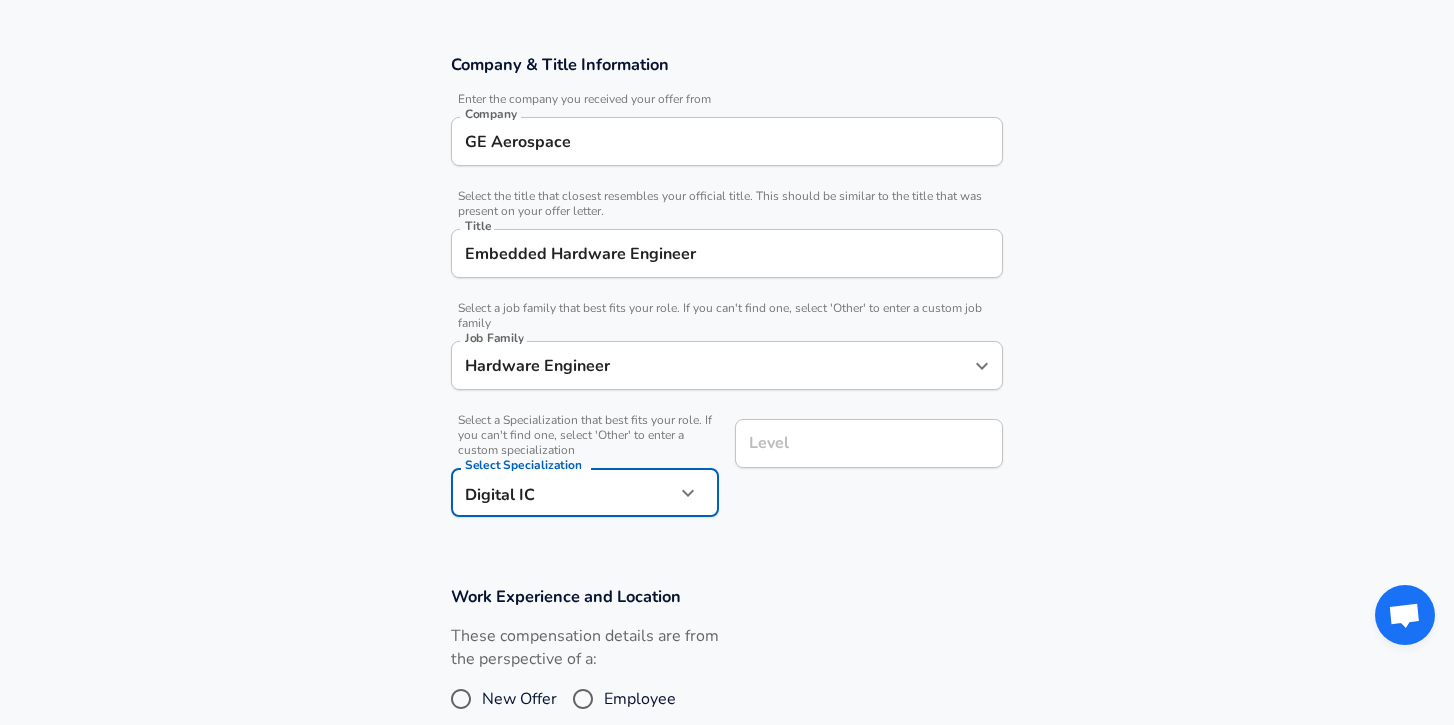 click on "Restart Add Your Salary Upload your offer letter   to verify your submission Enhance Privacy and Anonymity No Automatically hides specific fields until there are enough submissions to safely display the full details.   More Details Based on your submission and the data points that we have already collected, we will automatically hide and anonymize specific fields if there aren't enough data points to remain sufficiently anonymous. Company & Title Information   Enter the company you received your offer from Company GE Aerospace Company   Select the title that closest resembles your official title. This should be similar to the title that was present on your offer letter. Title Embedded Hardware Engineer Title   Select a job family that best fits your role. If you can't find one, select 'Other' to enter a custom job family Job Family Hardware Engineer Job Family   Select a Specialization that best fits your role. If you can't find one, select 'Other' to enter a custom specialization Select Specialization Level" at bounding box center (727, 36) 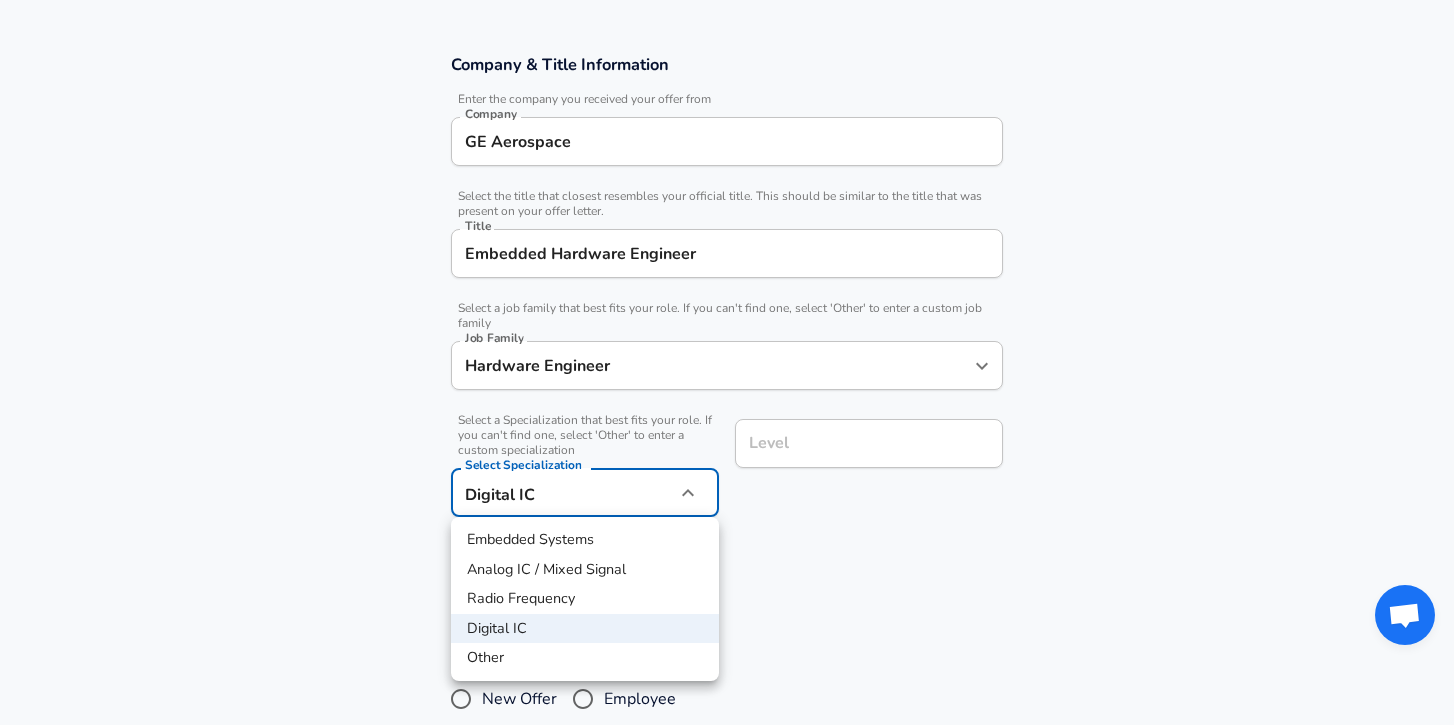 click at bounding box center [727, 362] 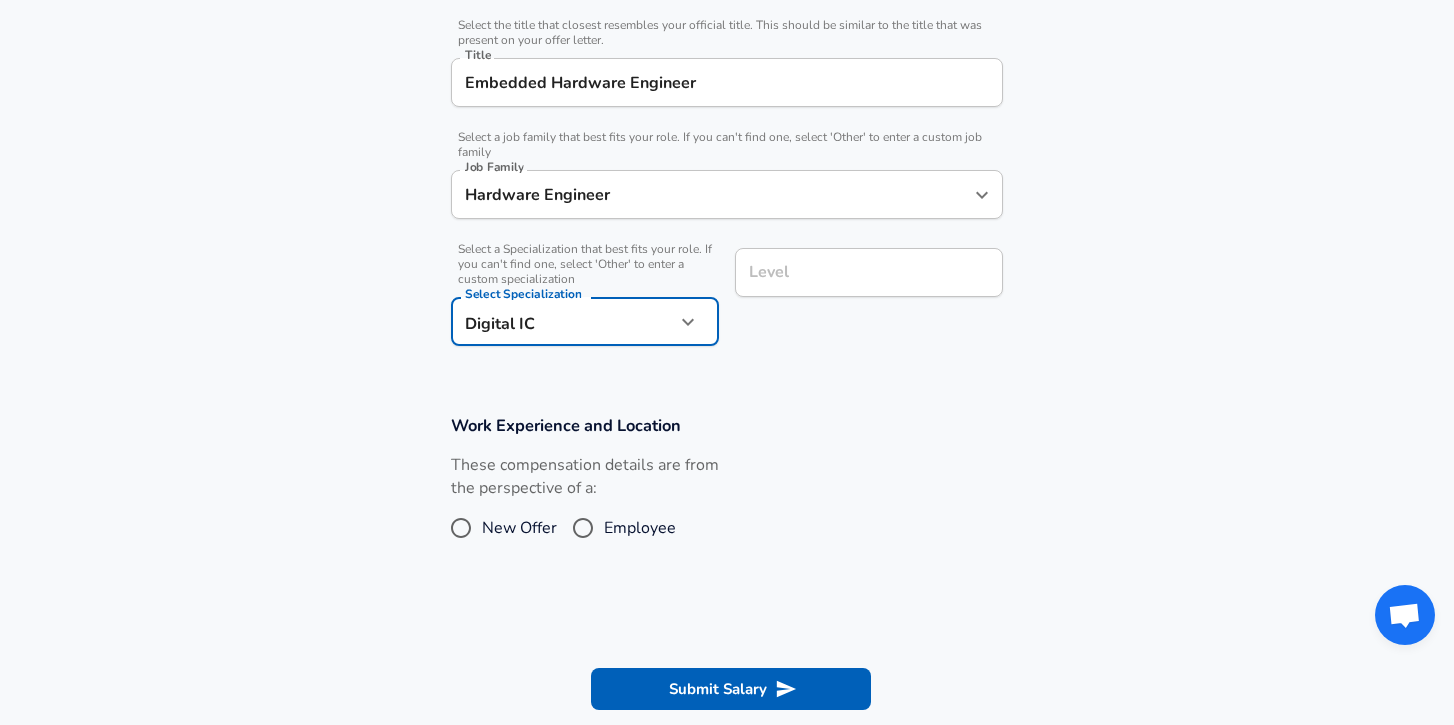 scroll, scrollTop: 499, scrollLeft: 0, axis: vertical 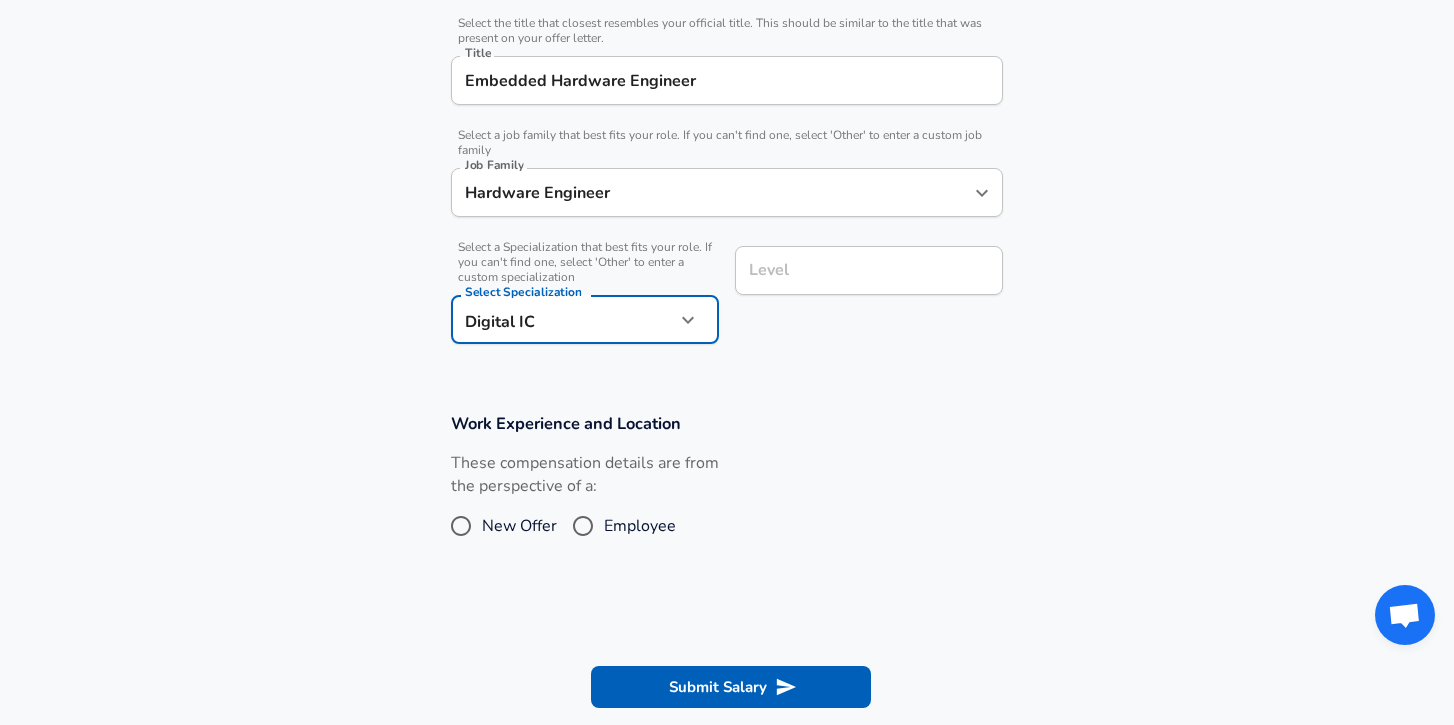 click on "Employee" at bounding box center [583, 526] 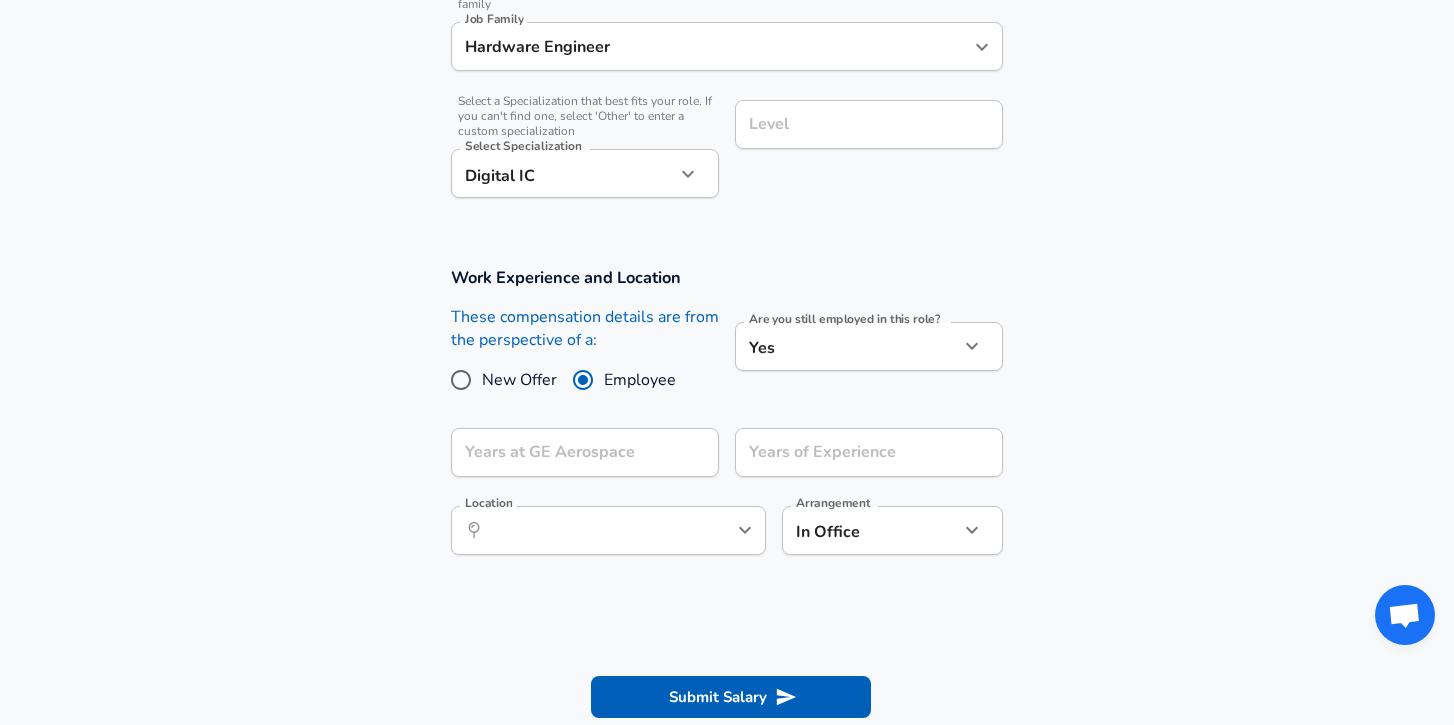scroll, scrollTop: 666, scrollLeft: 0, axis: vertical 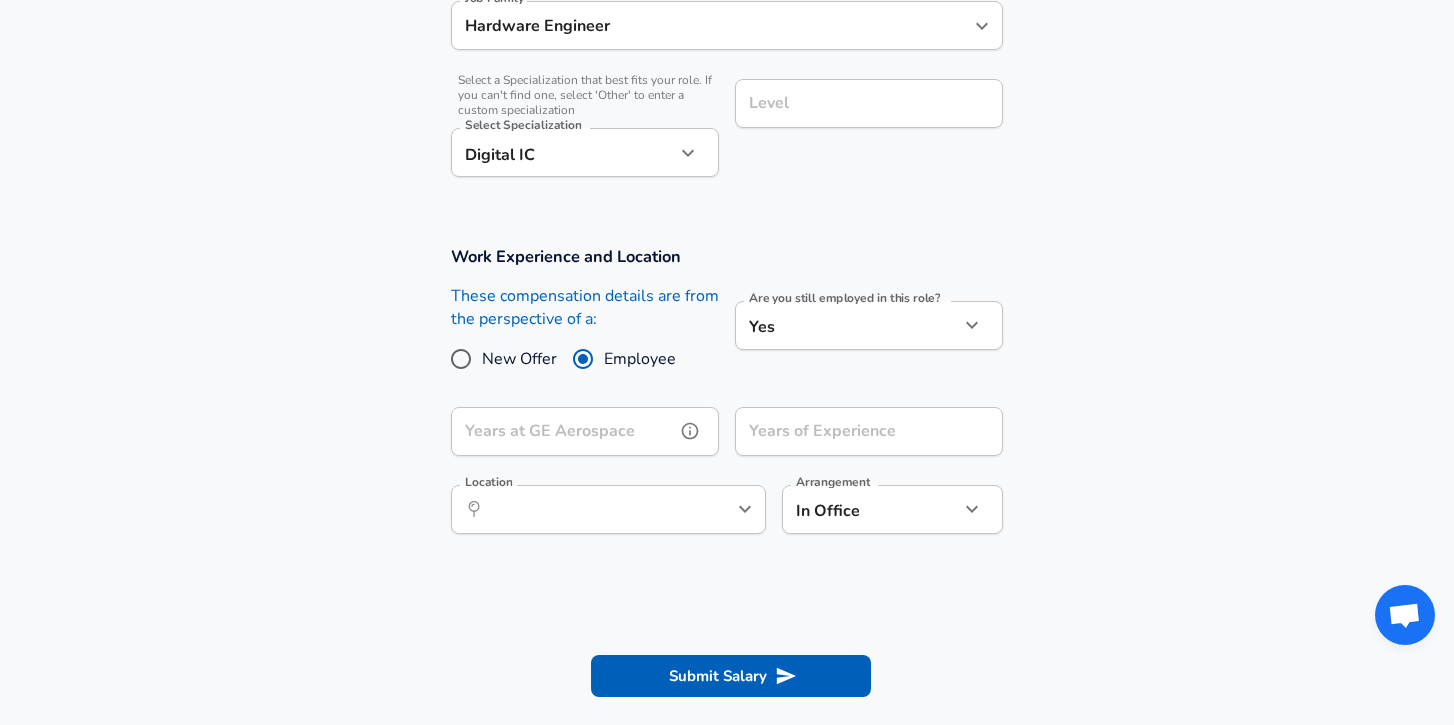 click on "Years at GE Aerospace" at bounding box center [563, 431] 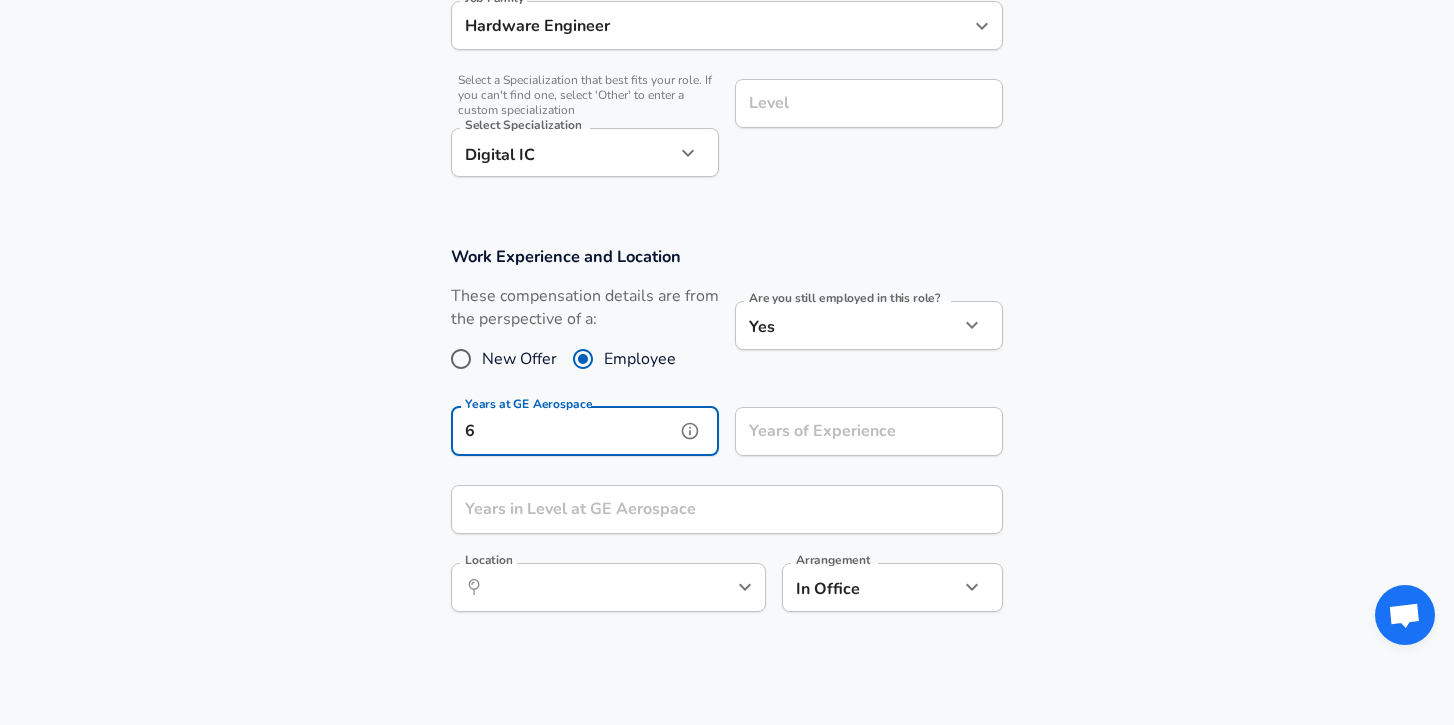 type on "6" 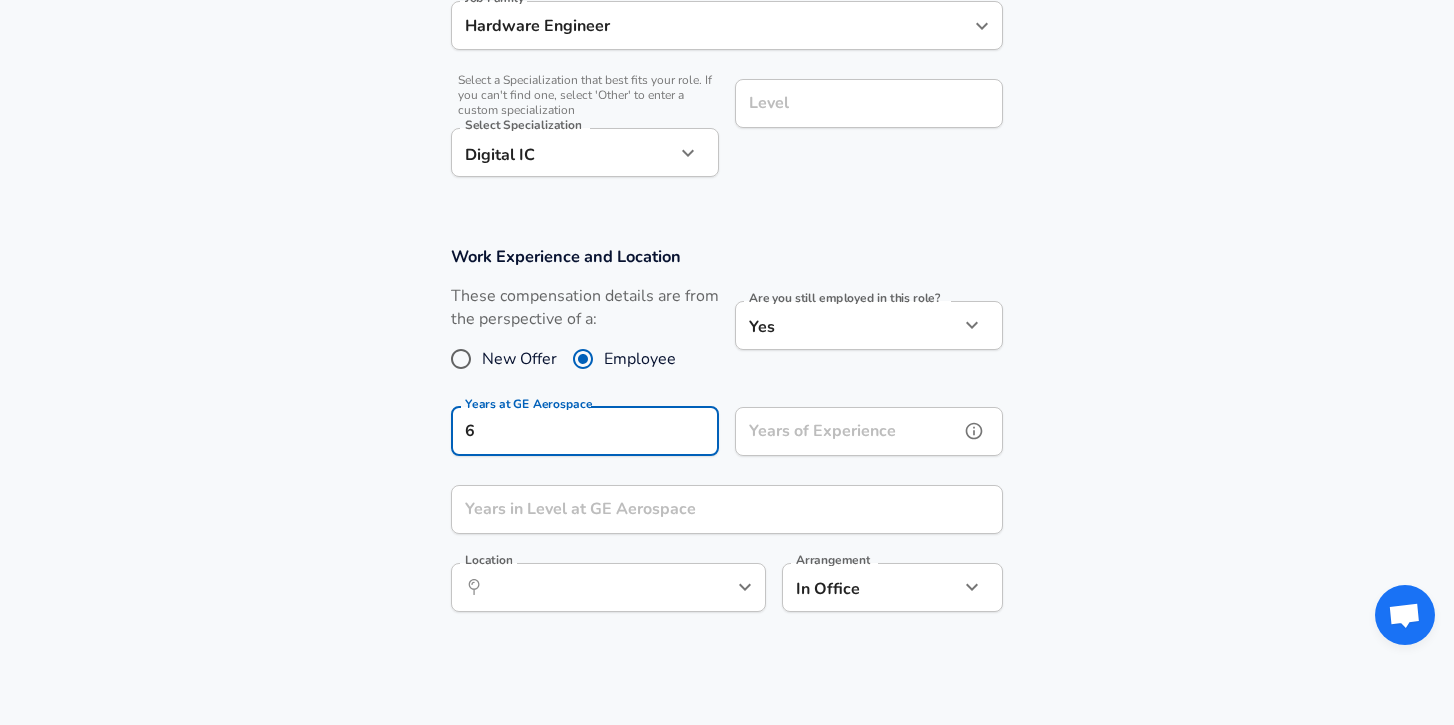 click on "Years of Experience" at bounding box center [847, 431] 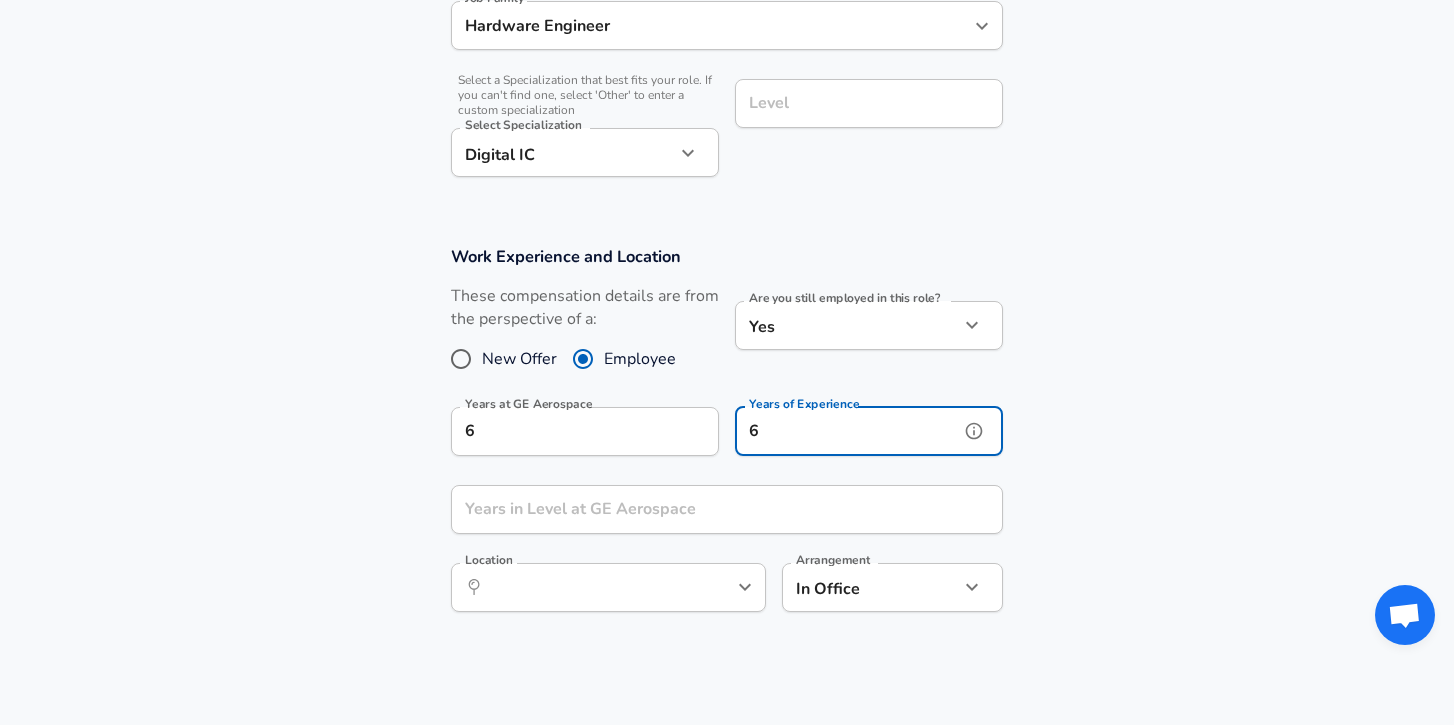 type on "6" 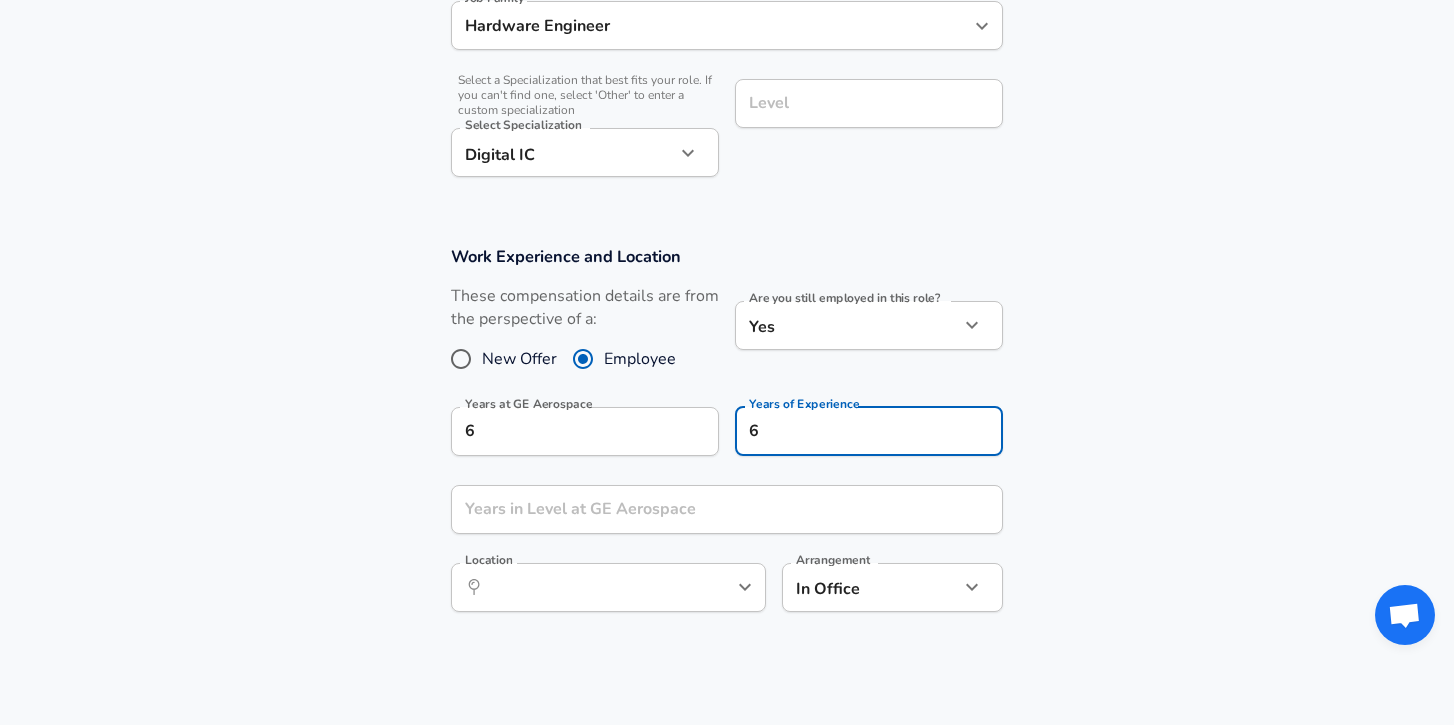 click on "Work Experience and Location These compensation details are from the perspective of a: New Offer Employee Are you still employed in this role? Yes yes Are you still employed in this role? Years at GE Aerospace 6 Years at GE Aerospace Years of Experience 6 Years of Experience Years in Level at GE Aerospace Years in Level at GE Aerospace Location ​ Location Arrangement In Office office Arrangement" at bounding box center [727, 439] 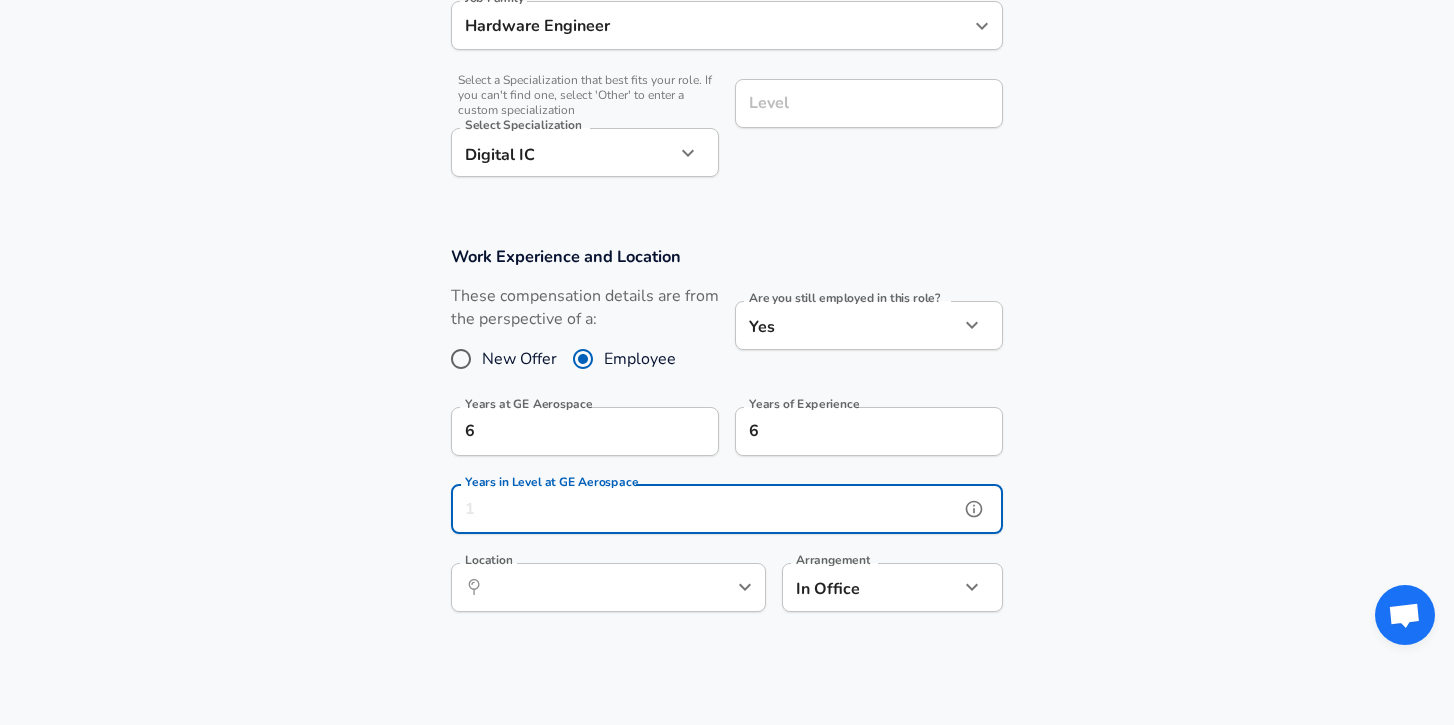 click on "Years in Level at GE Aerospace" at bounding box center [705, 509] 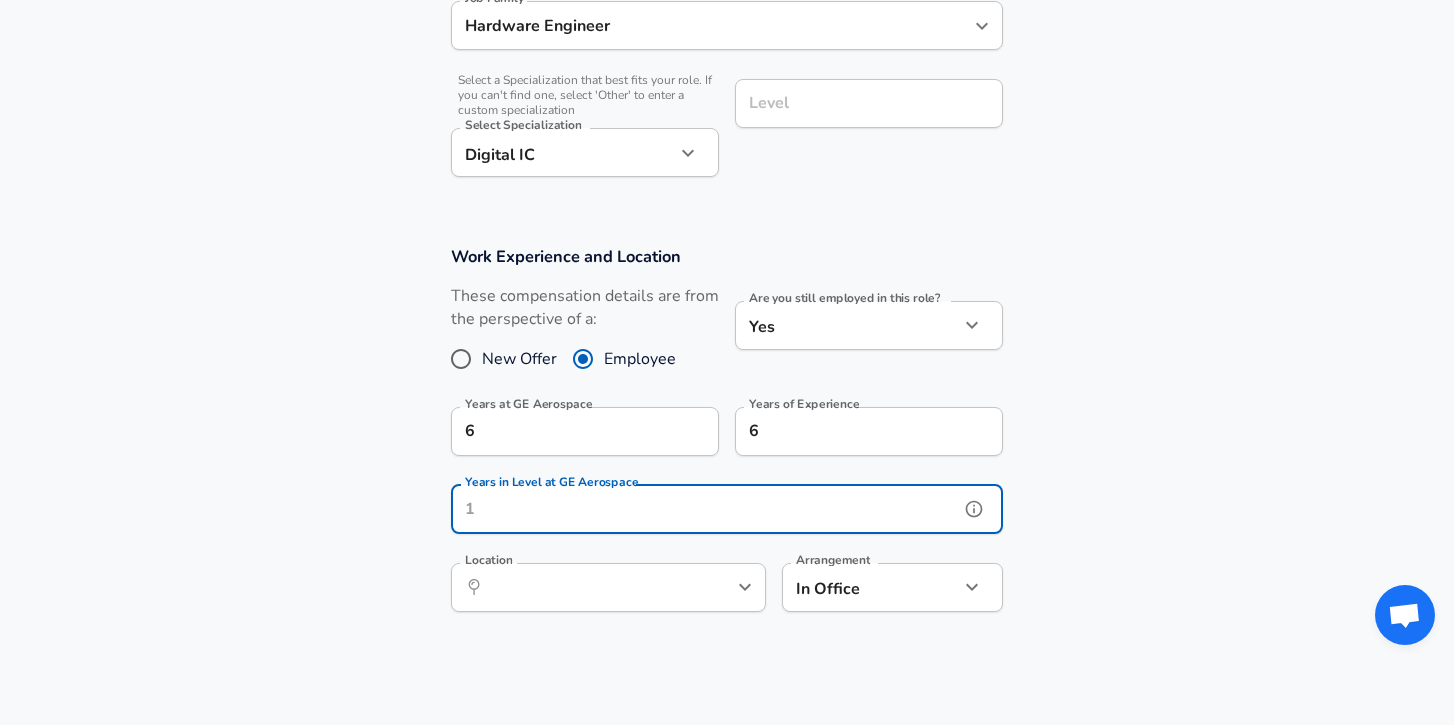 click 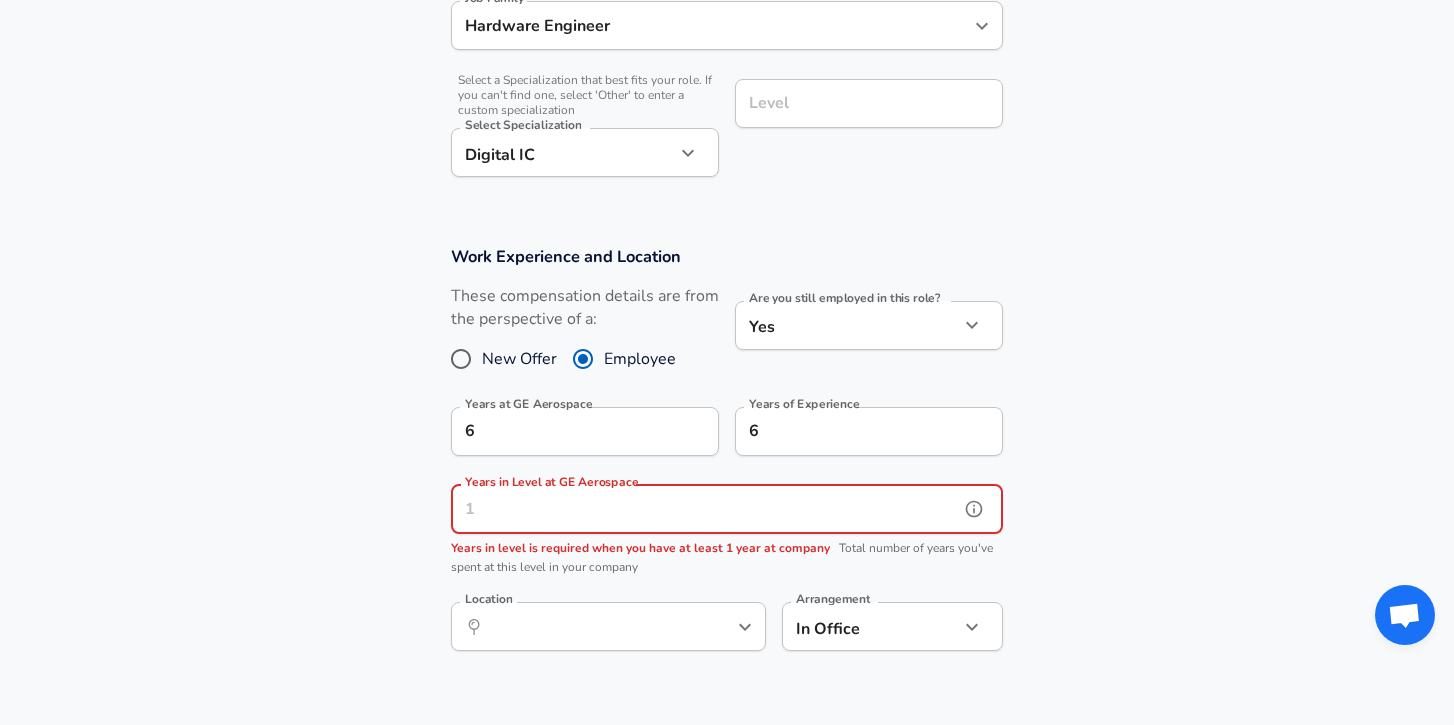 click on "Years in Level at GE Aerospace" at bounding box center [705, 509] 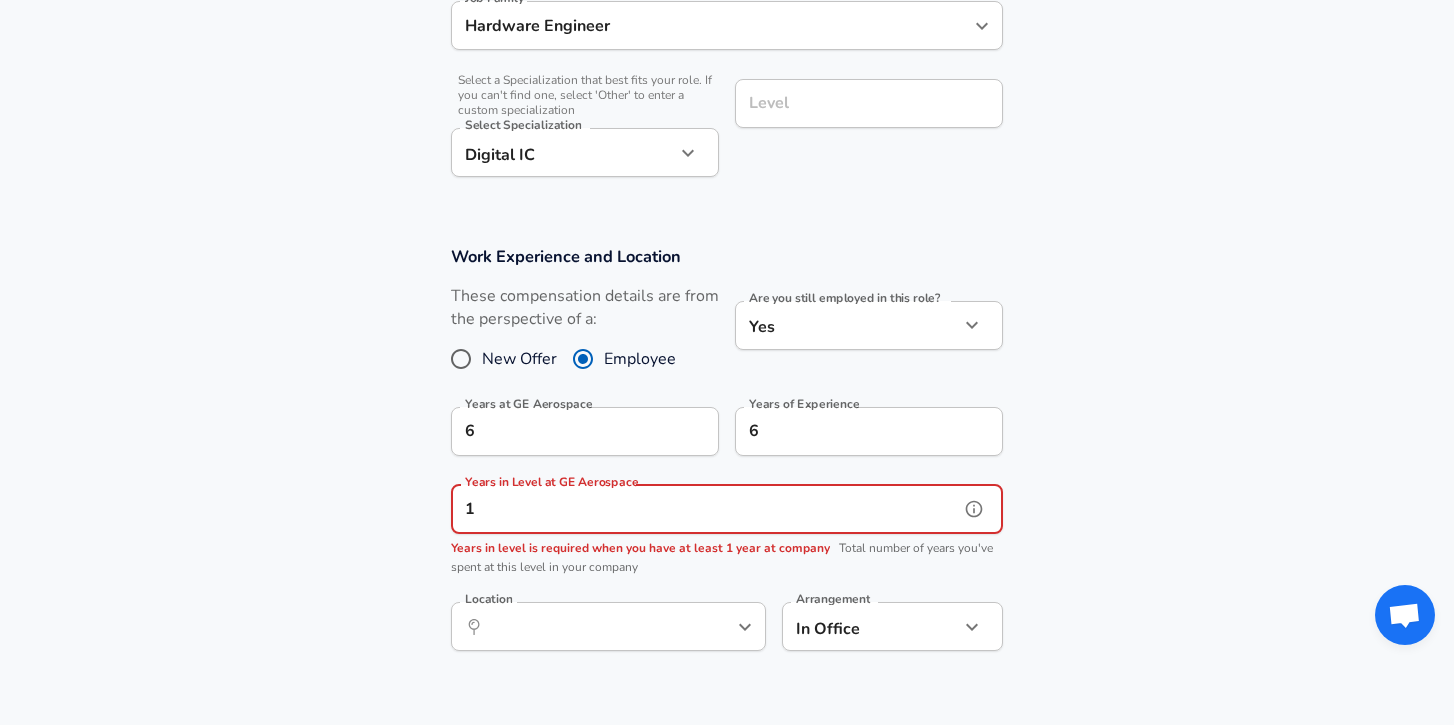 type on "1" 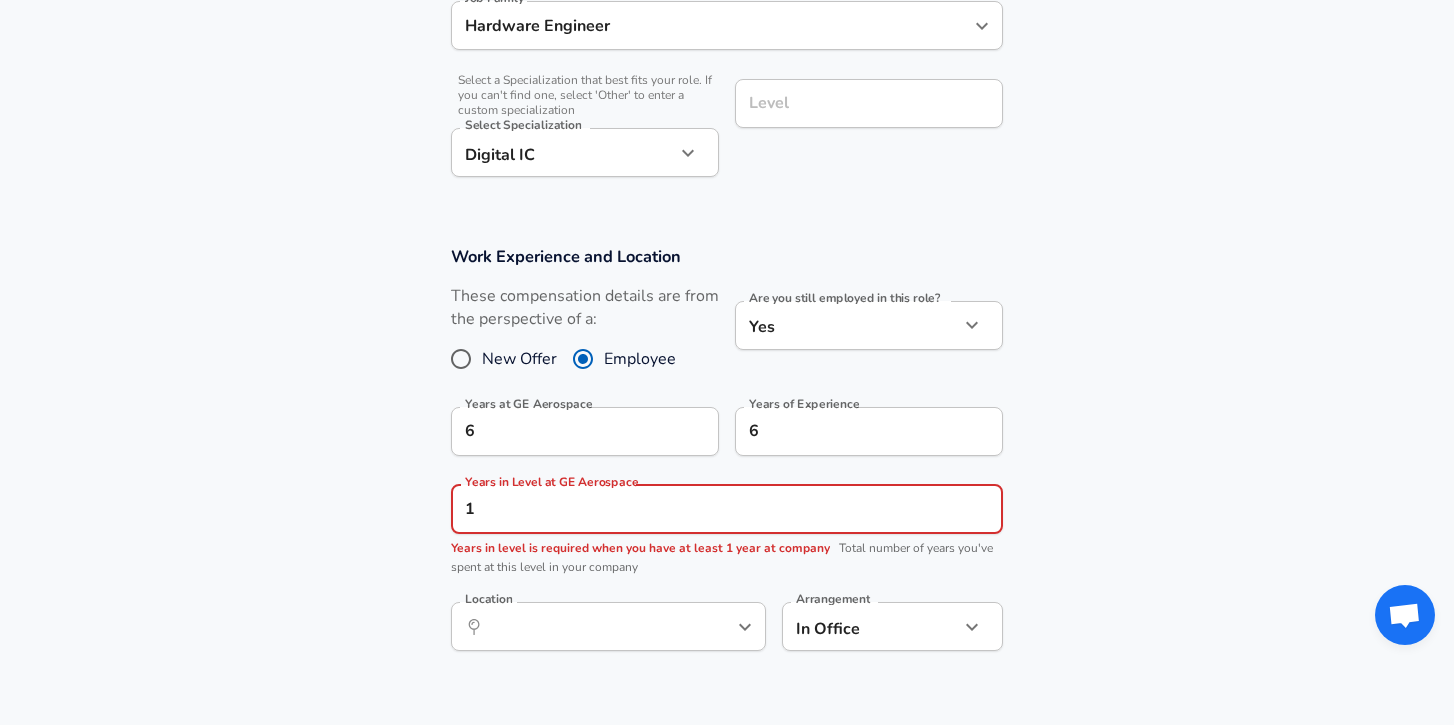 click on "Work Experience and Location These compensation details are from the perspective of a: New Offer Employee Are you still employed in this role? Yes yes Are you still employed in this role? Years at GE Aerospace 6 Years at GE Aerospace Years of Experience 6 Years of Experience Years in Level at GE Aerospace 1 Years in Level at GE Aerospace Years in level is required when you have at least 1 year at company        Total number of years you've spent at this level in your company Location ​ Location Arrangement In Office office Arrangement" at bounding box center (727, 459) 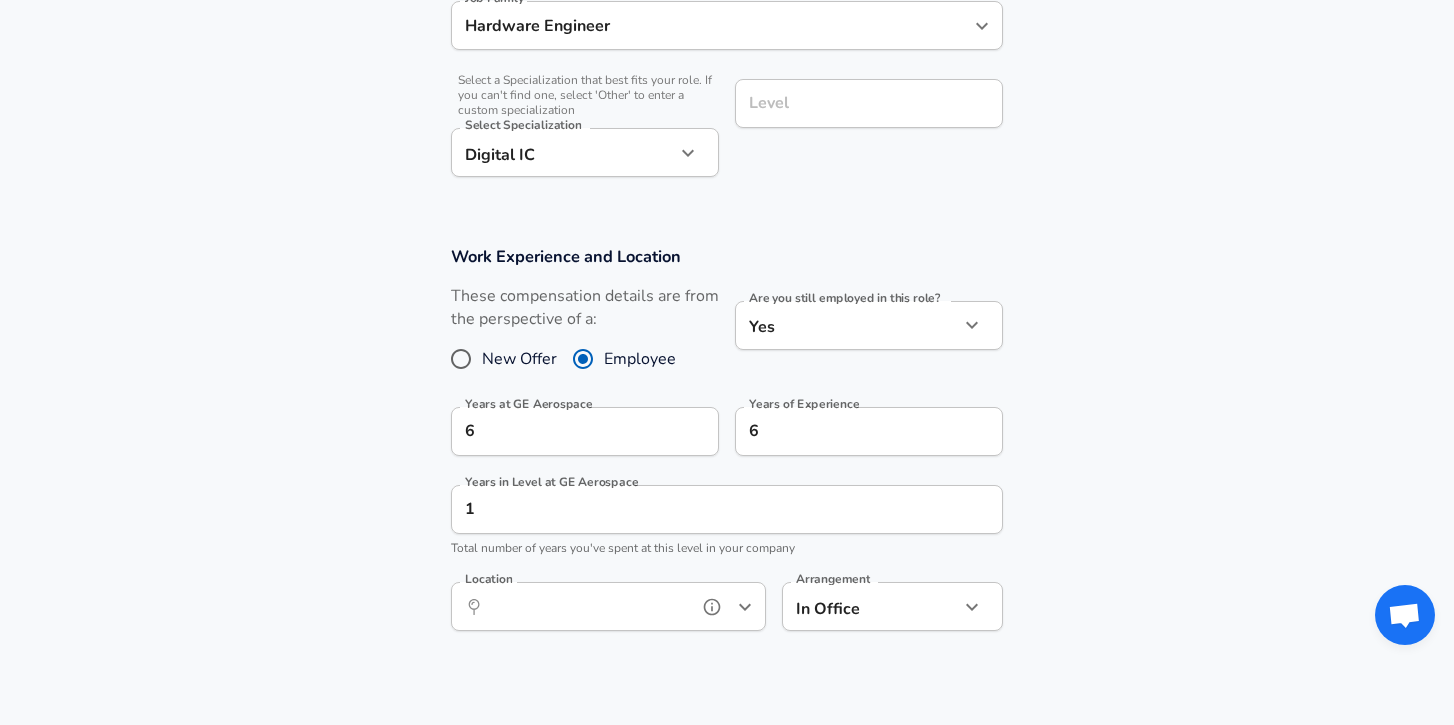 click on "Location" at bounding box center (586, 606) 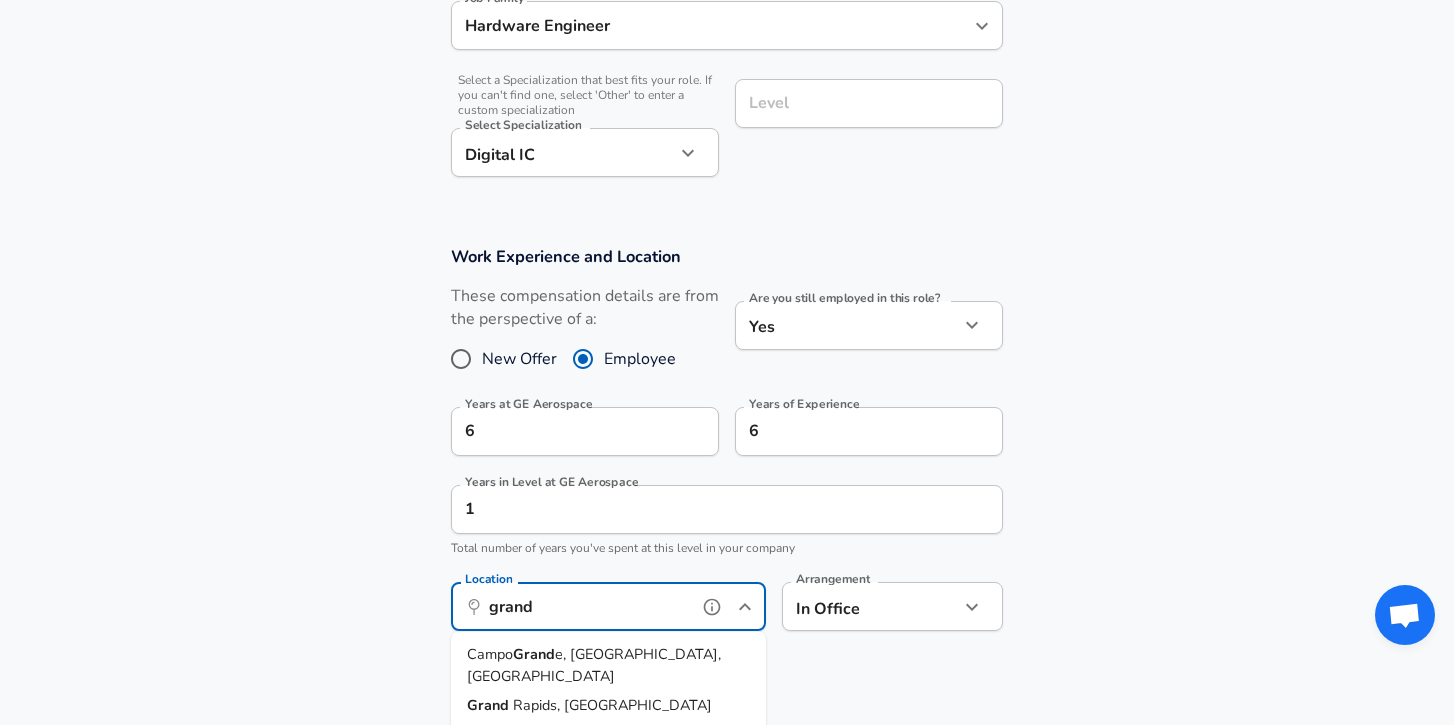 click on "Rapids, [GEOGRAPHIC_DATA]" at bounding box center [612, 705] 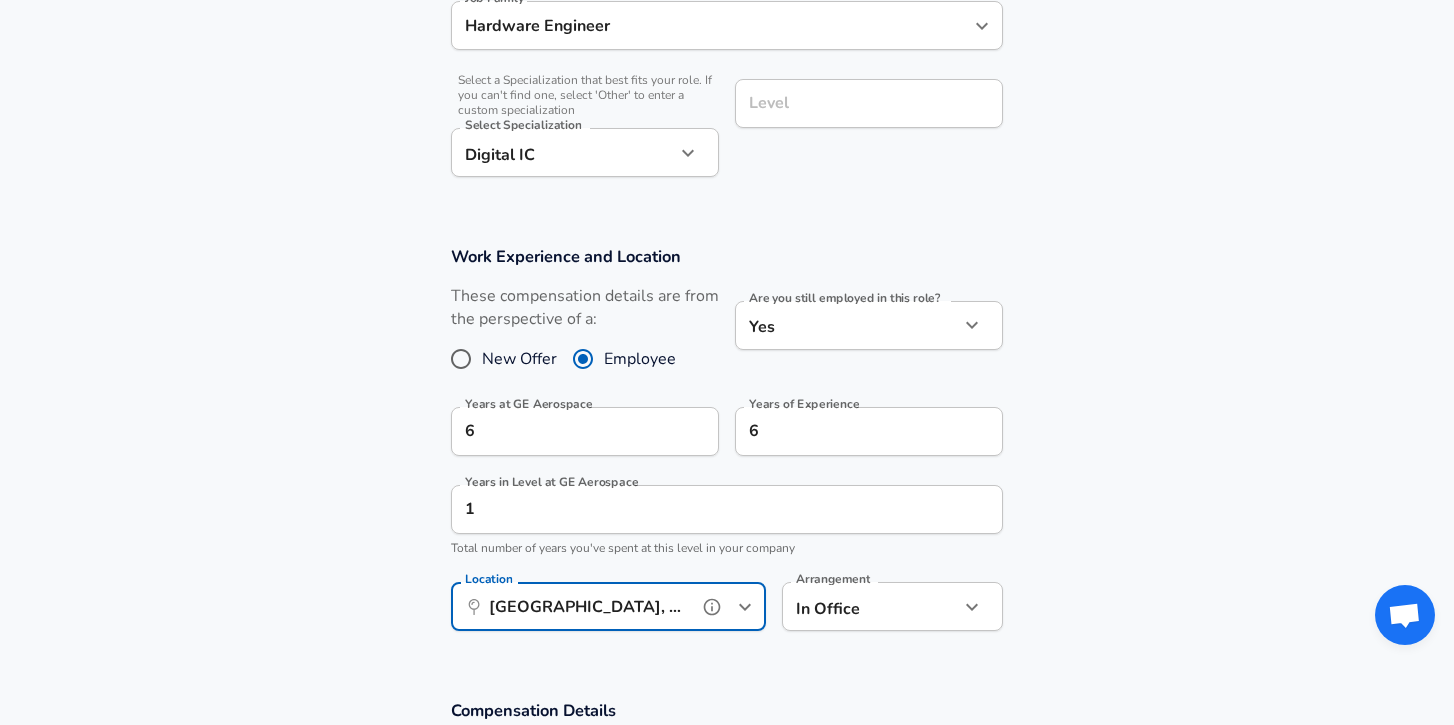 type on "[GEOGRAPHIC_DATA], [GEOGRAPHIC_DATA]" 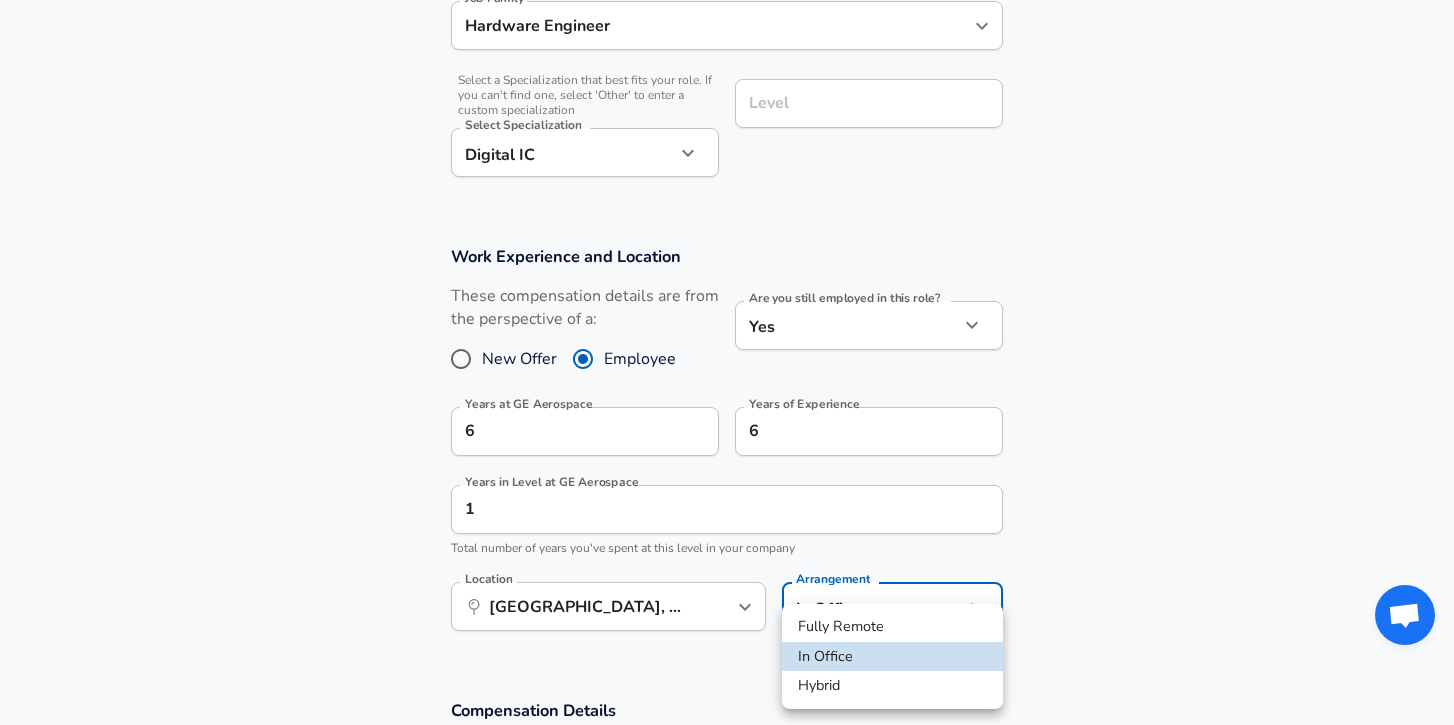 click on "Restart Add Your Salary Upload your offer letter   to verify your submission Enhance Privacy and Anonymity No Automatically hides specific fields until there are enough submissions to safely display the full details.   More Details Based on your submission and the data points that we have already collected, we will automatically hide and anonymize specific fields if there aren't enough data points to remain sufficiently anonymous. Company & Title Information   Enter the company you received your offer from Company GE Aerospace Company   Select the title that closest resembles your official title. This should be similar to the title that was present on your offer letter. Title Embedded Hardware Engineer Title   Select a job family that best fits your role. If you can't find one, select 'Other' to enter a custom job family Job Family Hardware Engineer Job Family   Select a Specialization that best fits your role. If you can't find one, select 'Other' to enter a custom specialization Select Specialization Level" at bounding box center (727, -304) 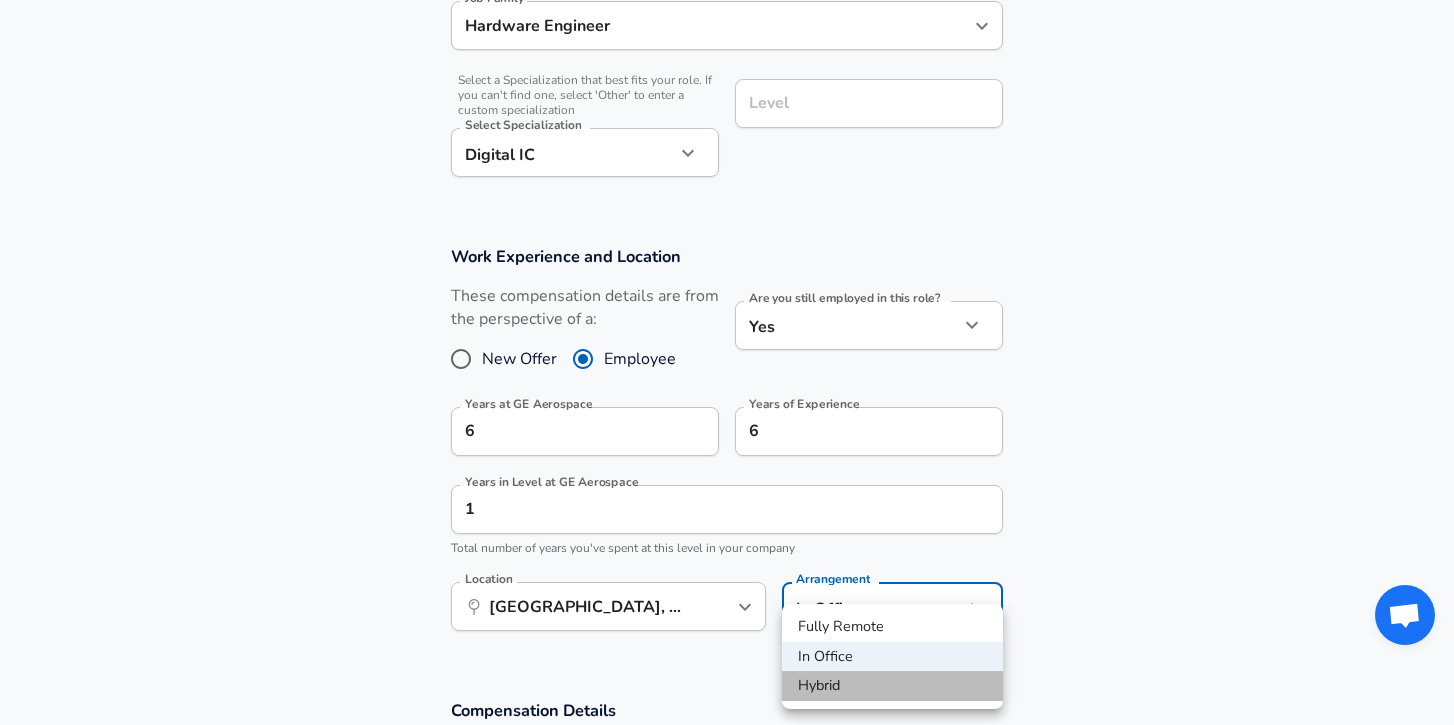 click on "Hybrid" at bounding box center [892, 686] 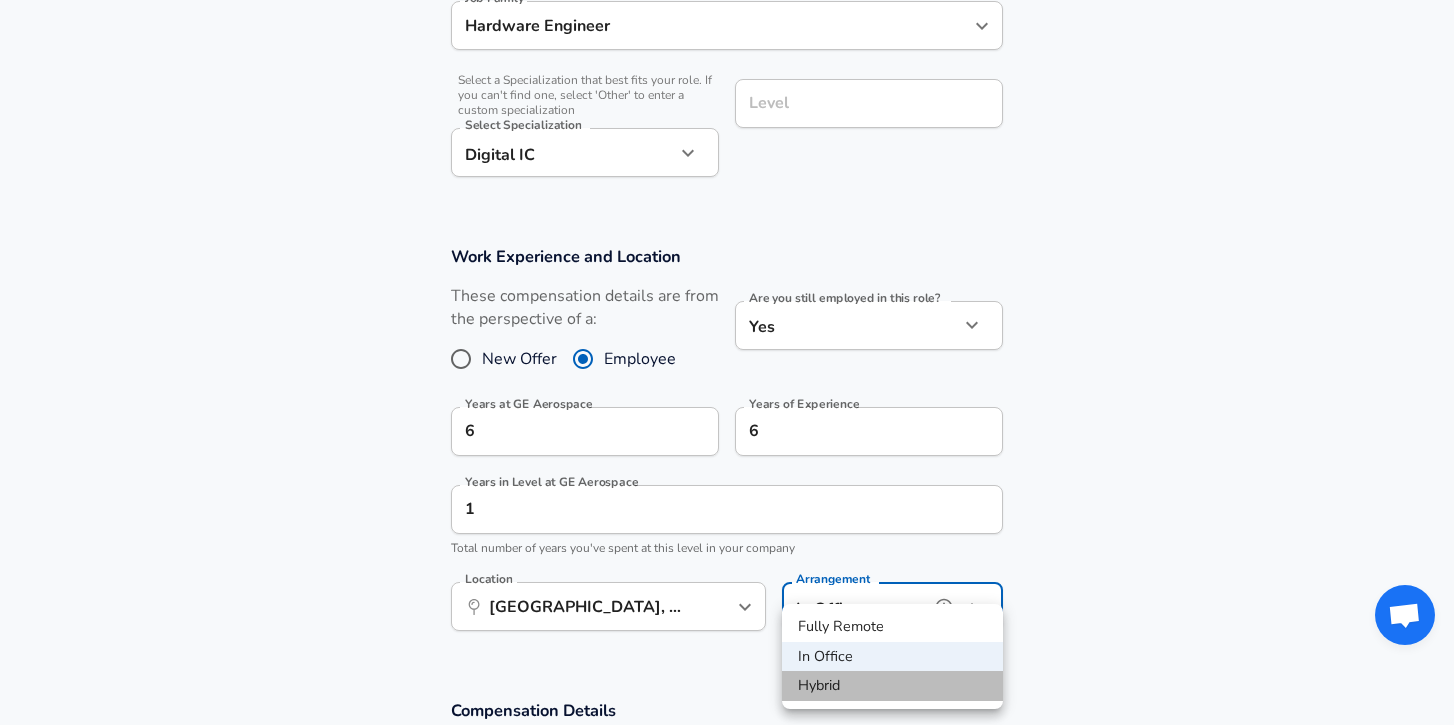 type on "hybrid" 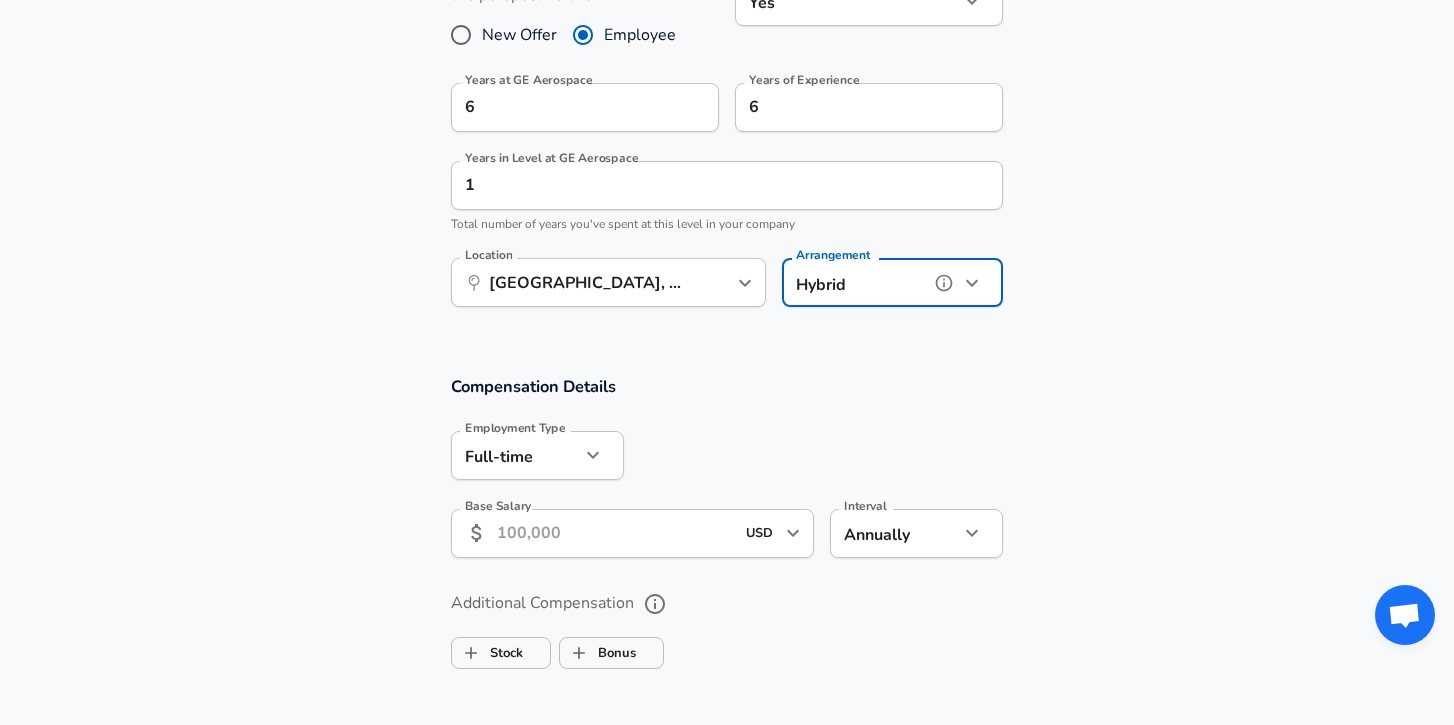 scroll, scrollTop: 1003, scrollLeft: 0, axis: vertical 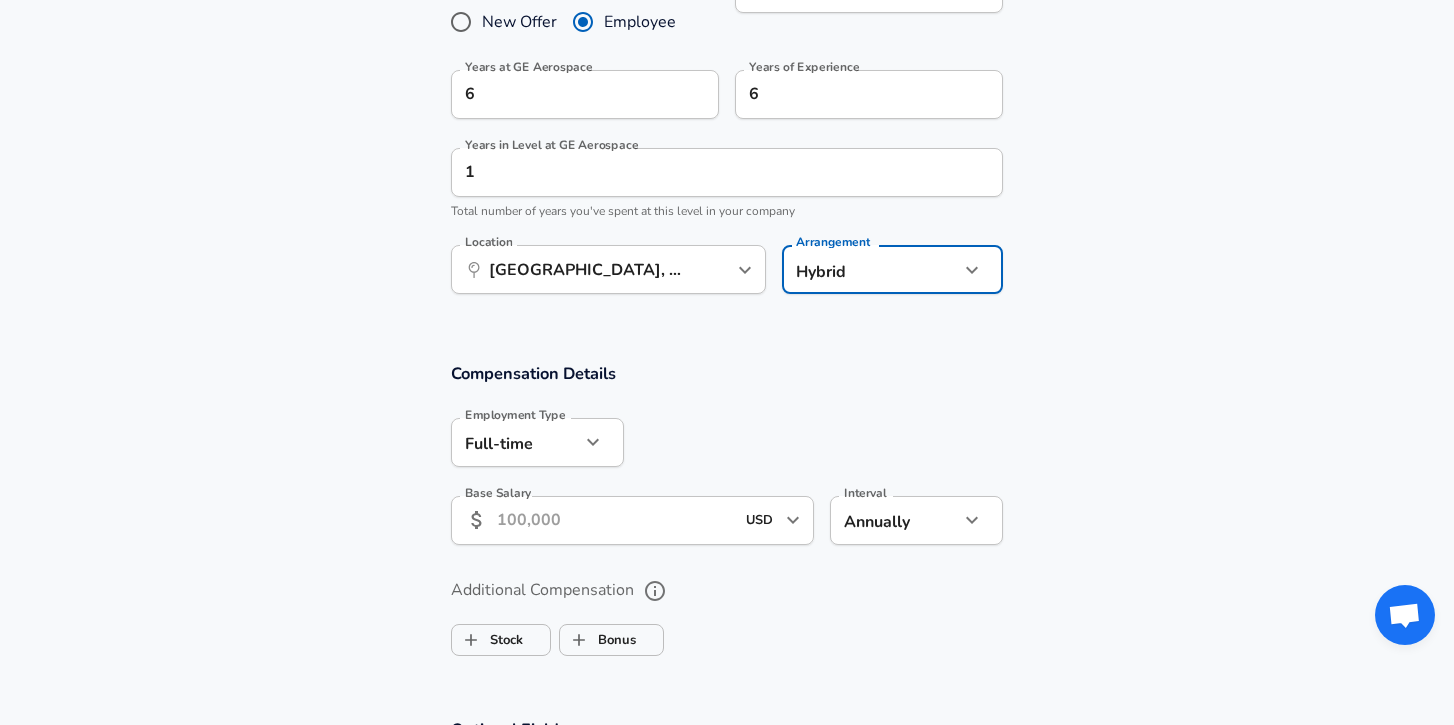 click on "Restart Add Your Salary Upload your offer letter   to verify your submission Enhance Privacy and Anonymity No Automatically hides specific fields until there are enough submissions to safely display the full details.   More Details Based on your submission and the data points that we have already collected, we will automatically hide and anonymize specific fields if there aren't enough data points to remain sufficiently anonymous. Company & Title Information   Enter the company you received your offer from Company GE Aerospace Company   Select the title that closest resembles your official title. This should be similar to the title that was present on your offer letter. Title Embedded Hardware Engineer Title   Select a job family that best fits your role. If you can't find one, select 'Other' to enter a custom job family Job Family Hardware Engineer Job Family   Select a Specialization that best fits your role. If you can't find one, select 'Other' to enter a custom specialization Select Specialization Level" at bounding box center (727, -641) 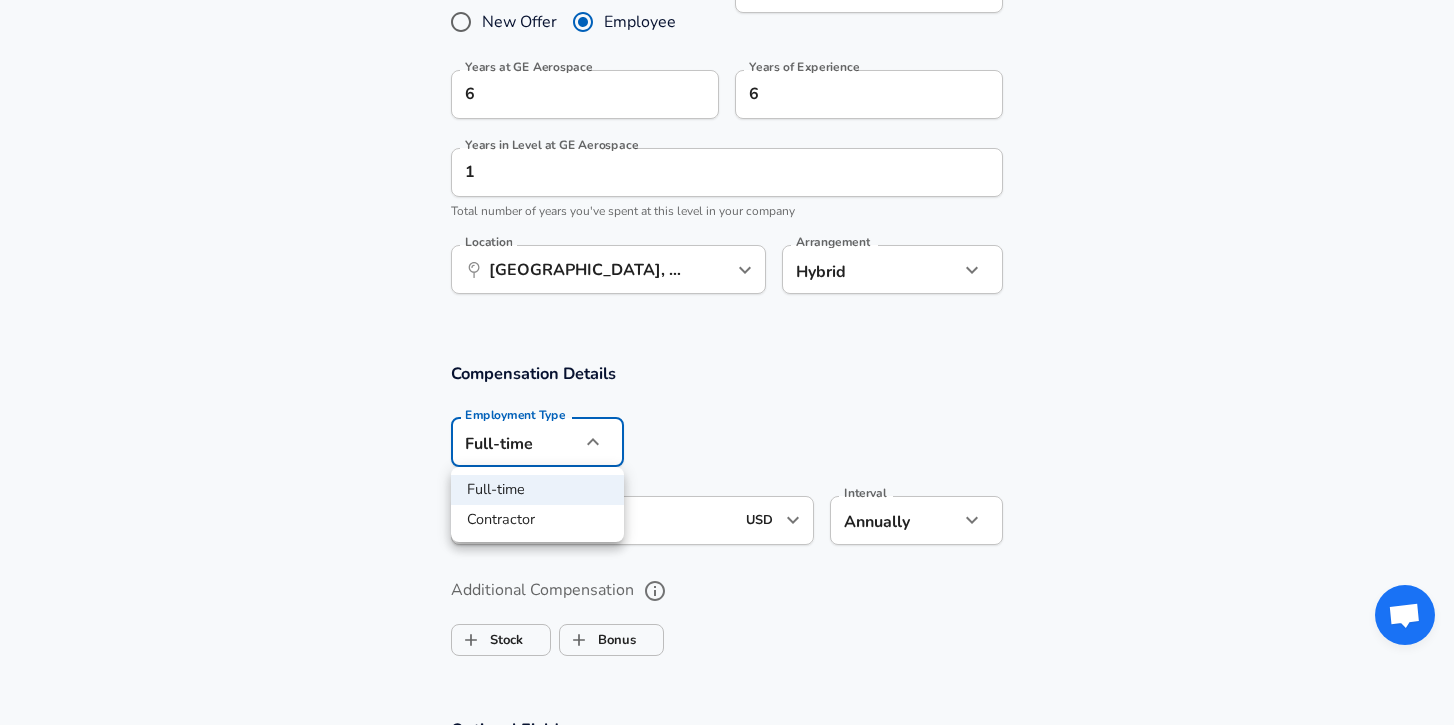 click at bounding box center (727, 362) 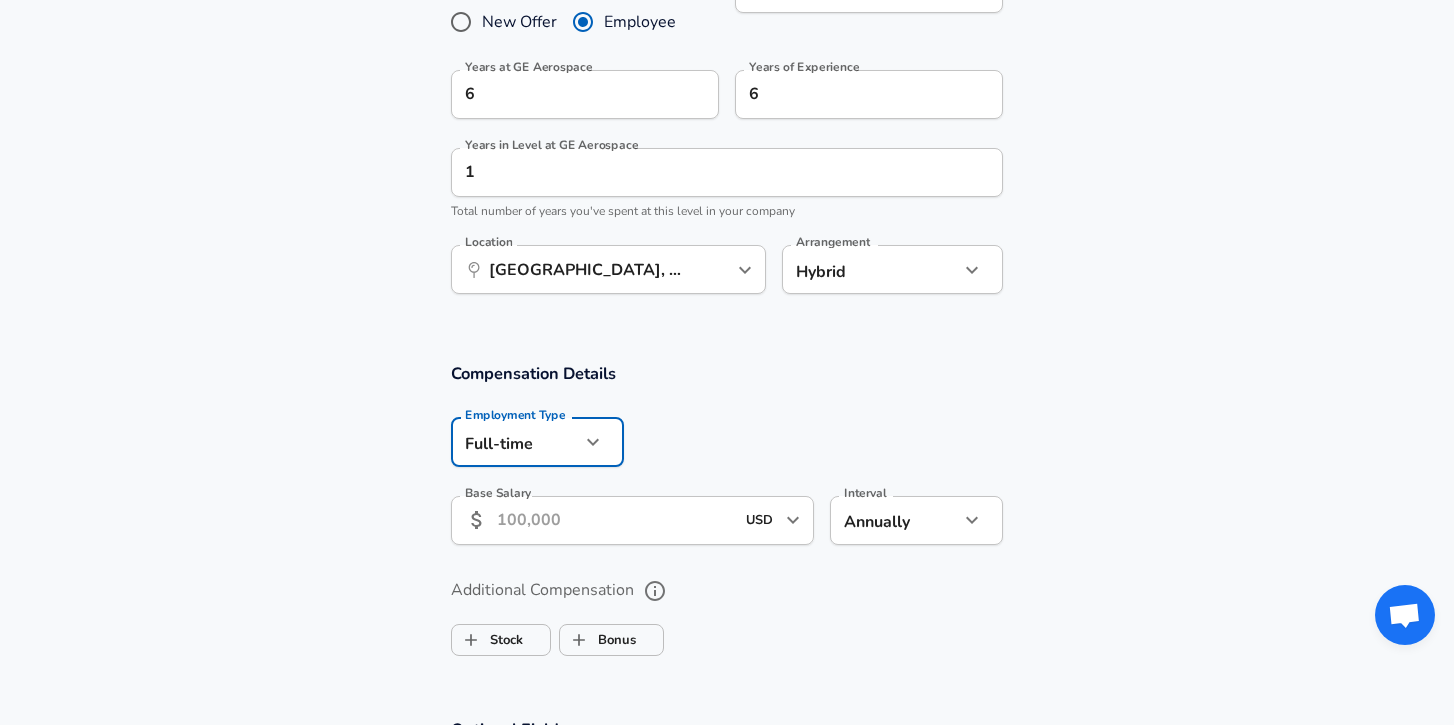 click on "Base Salary" at bounding box center (615, 520) 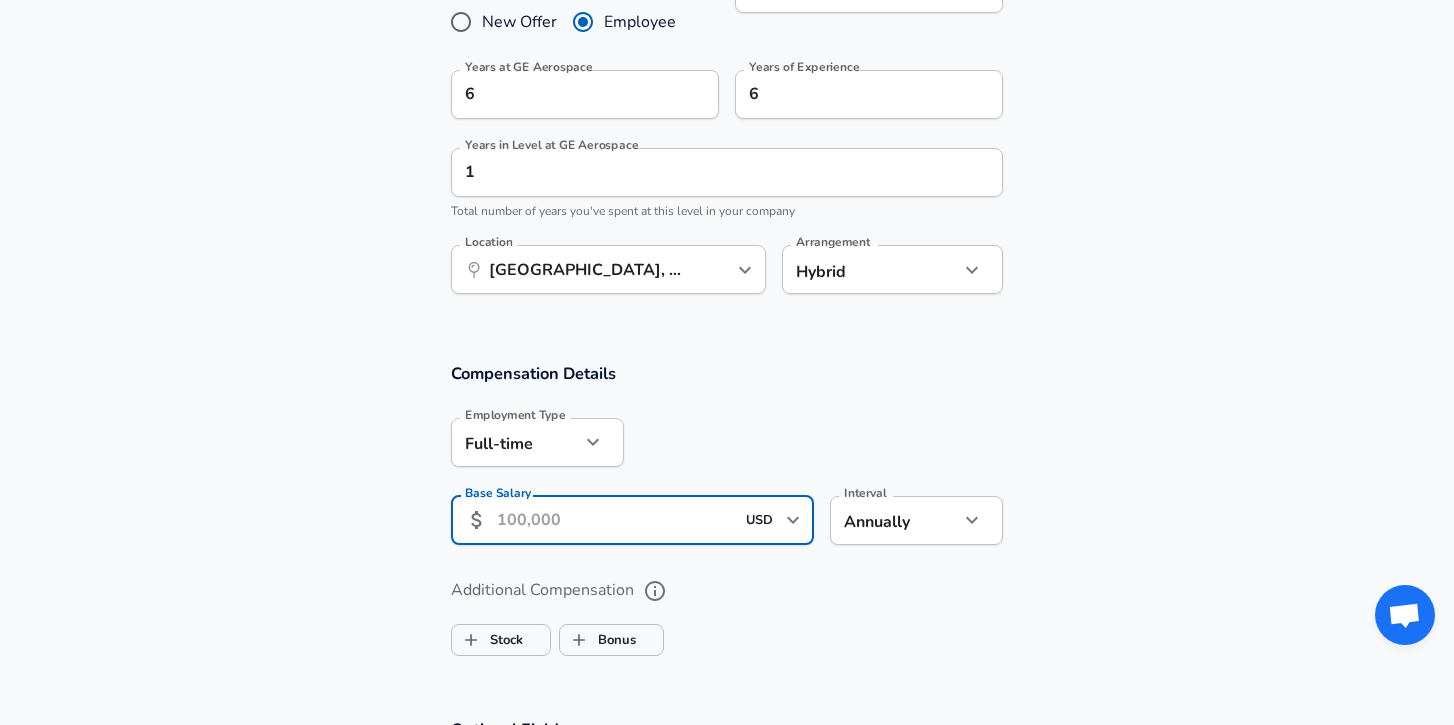 click on "Restart Add Your Salary Upload your offer letter   to verify your submission Enhance Privacy and Anonymity No Automatically hides specific fields until there are enough submissions to safely display the full details.   More Details Based on your submission and the data points that we have already collected, we will automatically hide and anonymize specific fields if there aren't enough data points to remain sufficiently anonymous. Company & Title Information   Enter the company you received your offer from Company GE Aerospace Company   Select the title that closest resembles your official title. This should be similar to the title that was present on your offer letter. Title Embedded Hardware Engineer Title   Select a job family that best fits your role. If you can't find one, select 'Other' to enter a custom job family Job Family Hardware Engineer Job Family   Select a Specialization that best fits your role. If you can't find one, select 'Other' to enter a custom specialization Select Specialization Level" at bounding box center (727, -641) 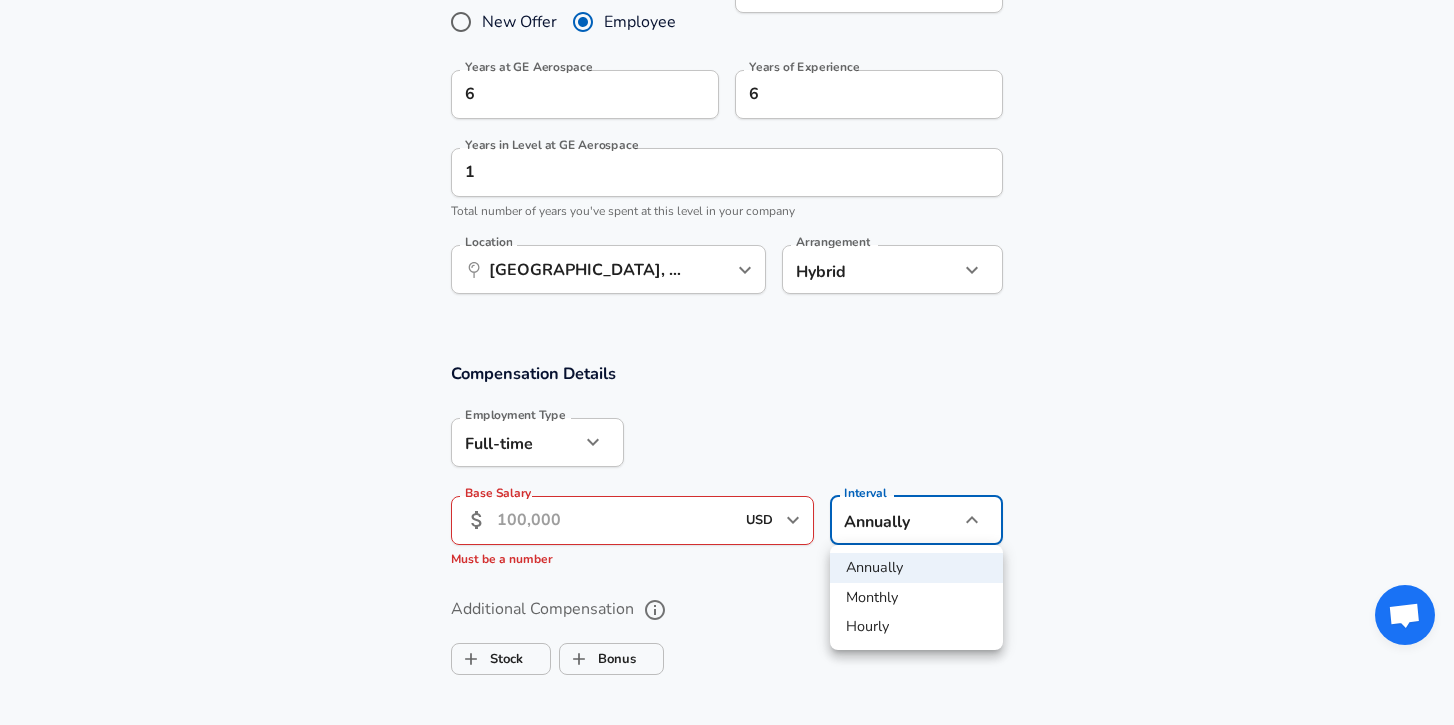 click at bounding box center (727, 362) 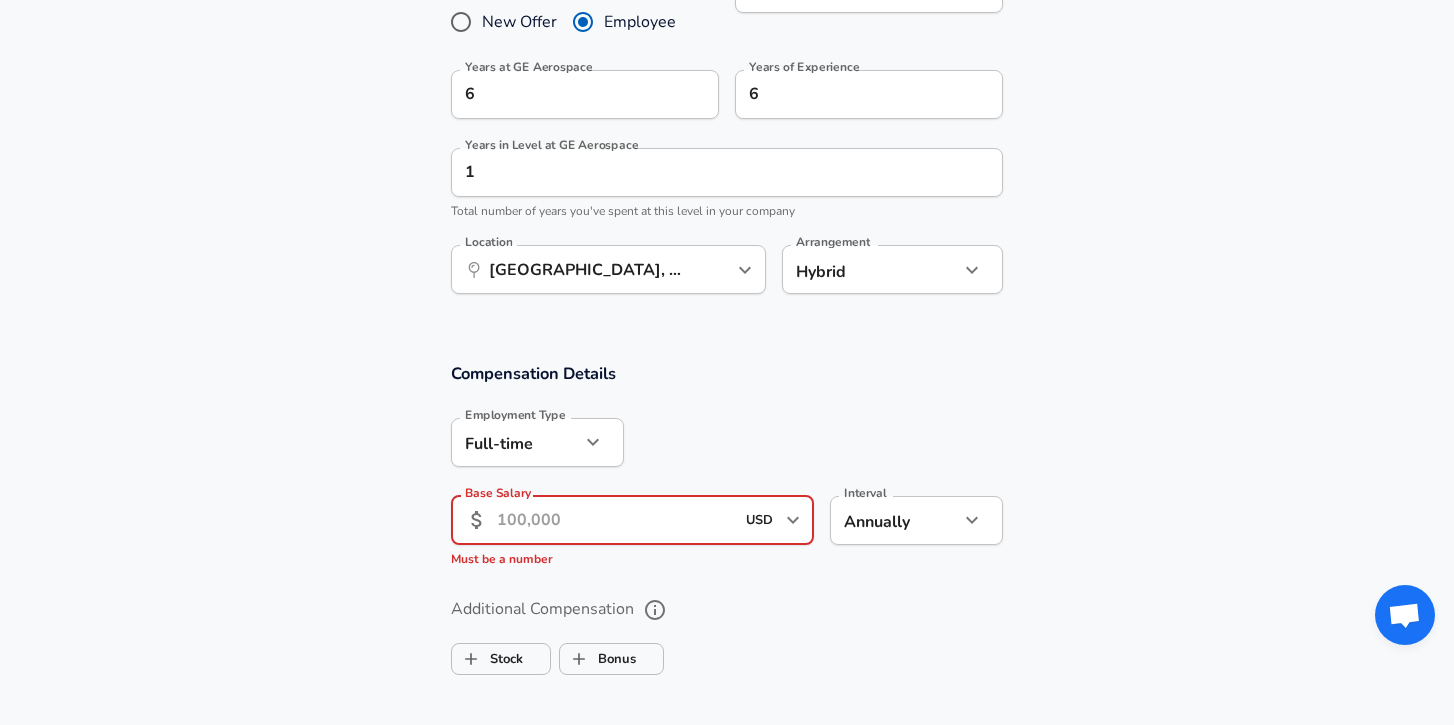 click on "Base Salary" at bounding box center [615, 520] 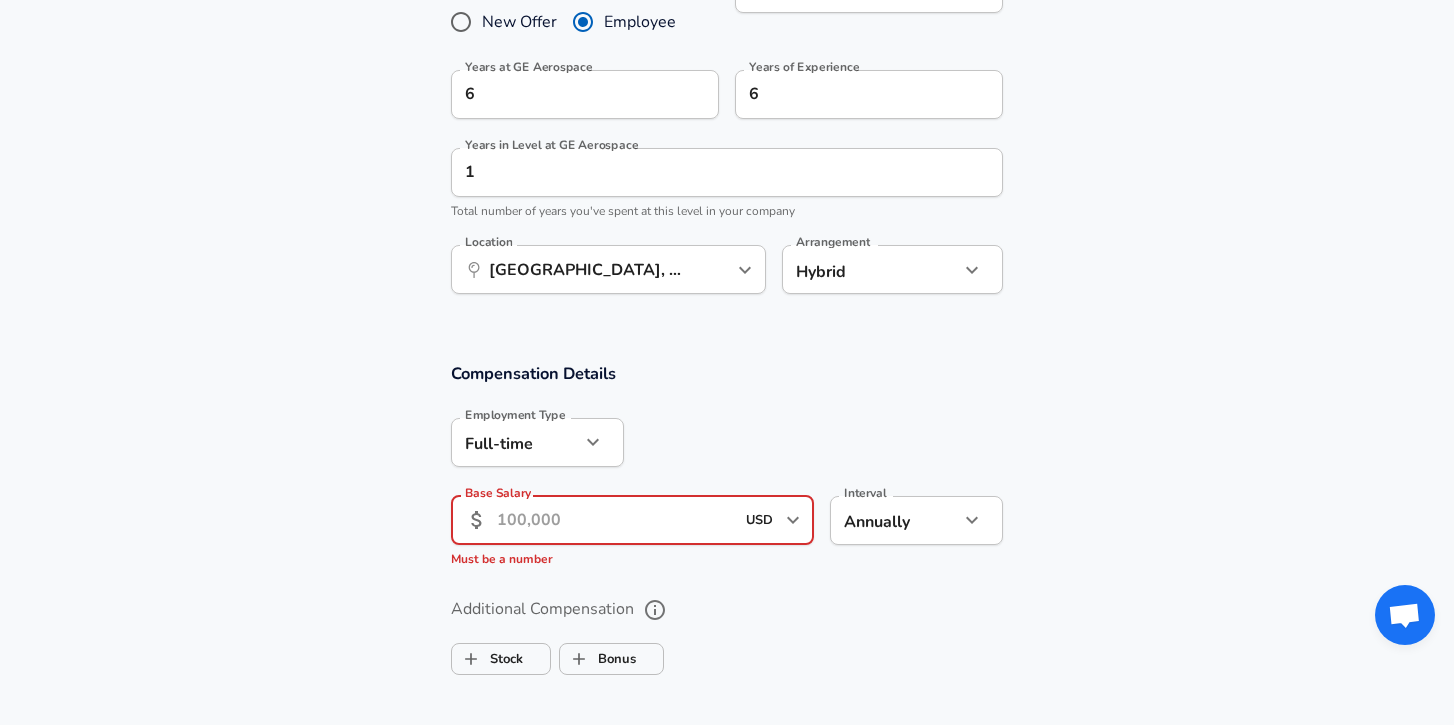 type on "1" 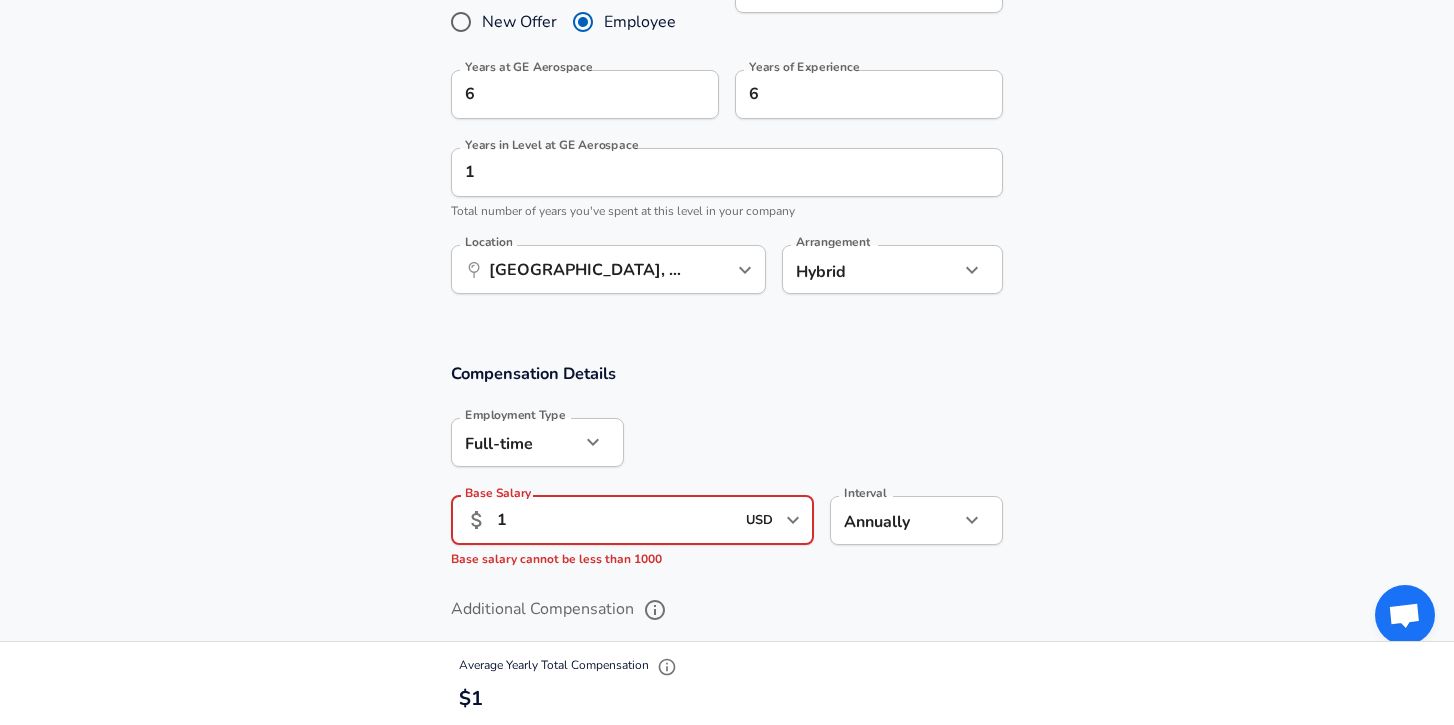 type 